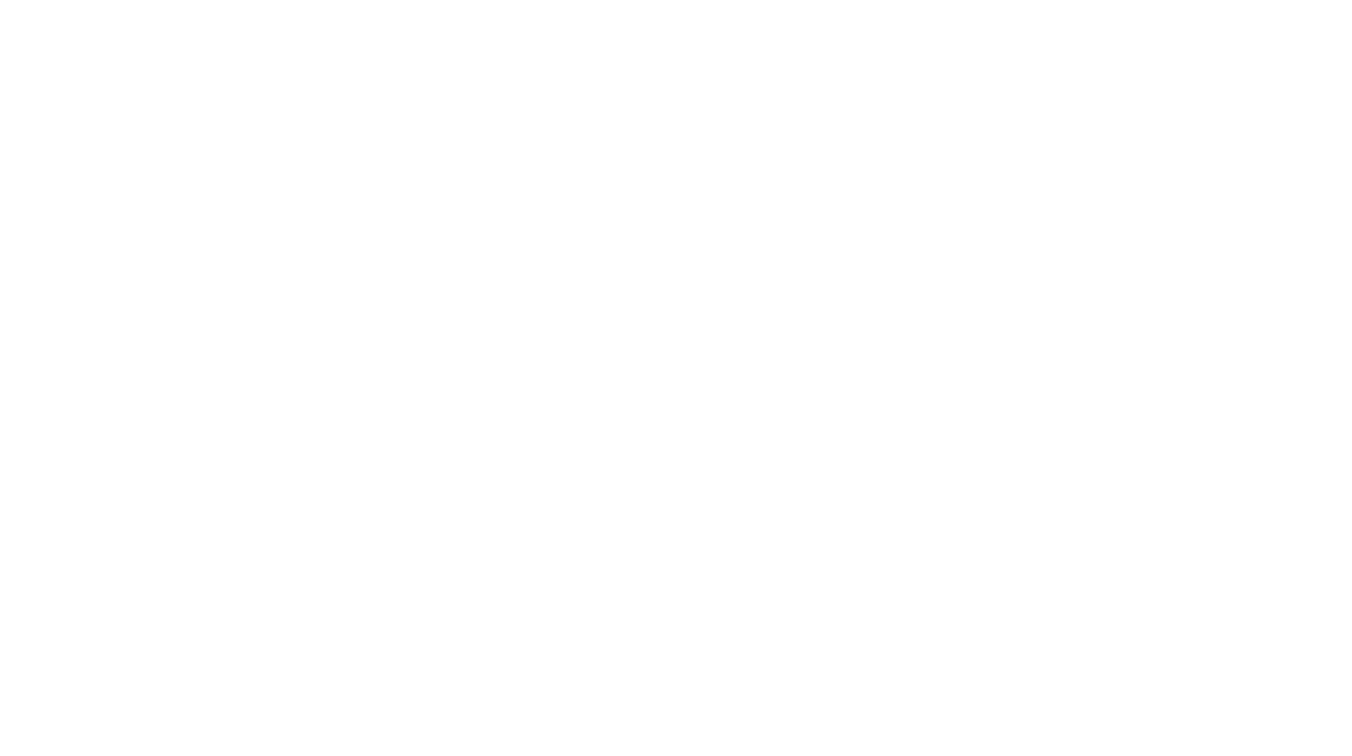 scroll, scrollTop: 0, scrollLeft: 0, axis: both 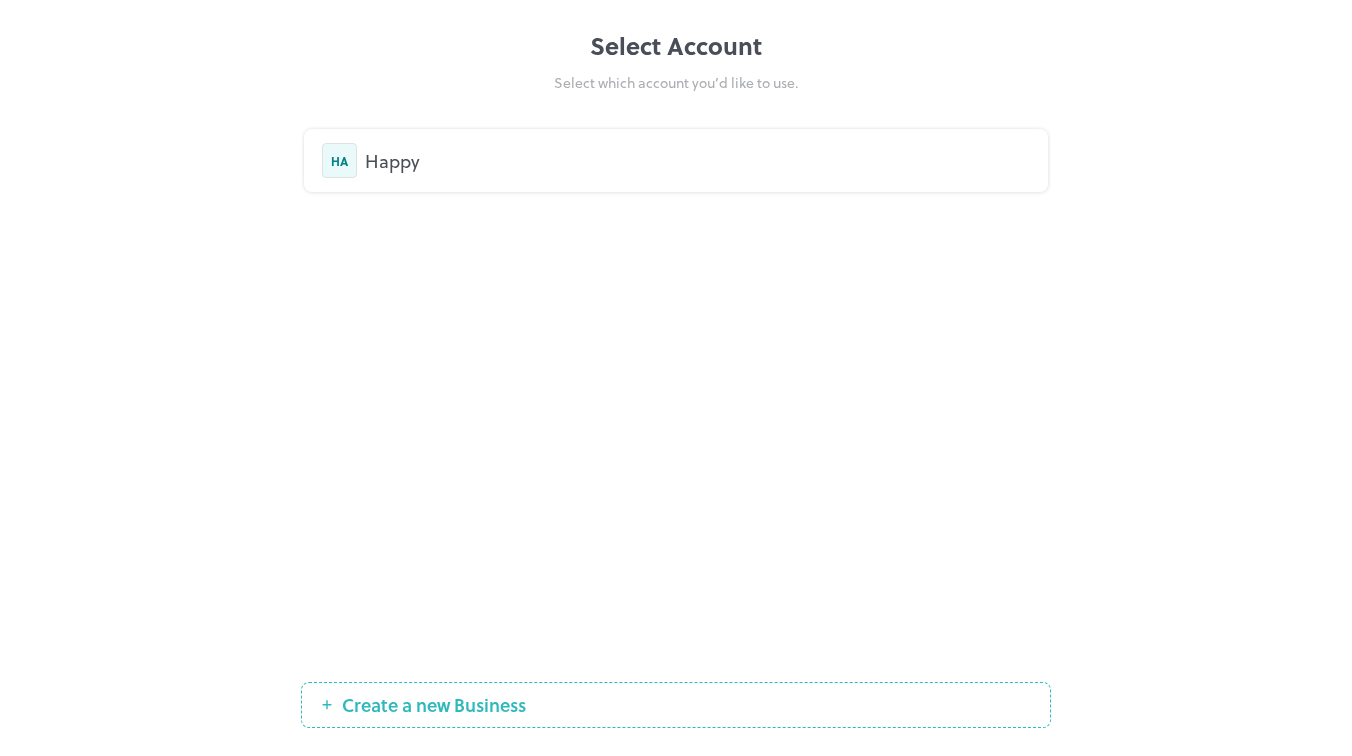 click on "Happy" at bounding box center (697, 160) 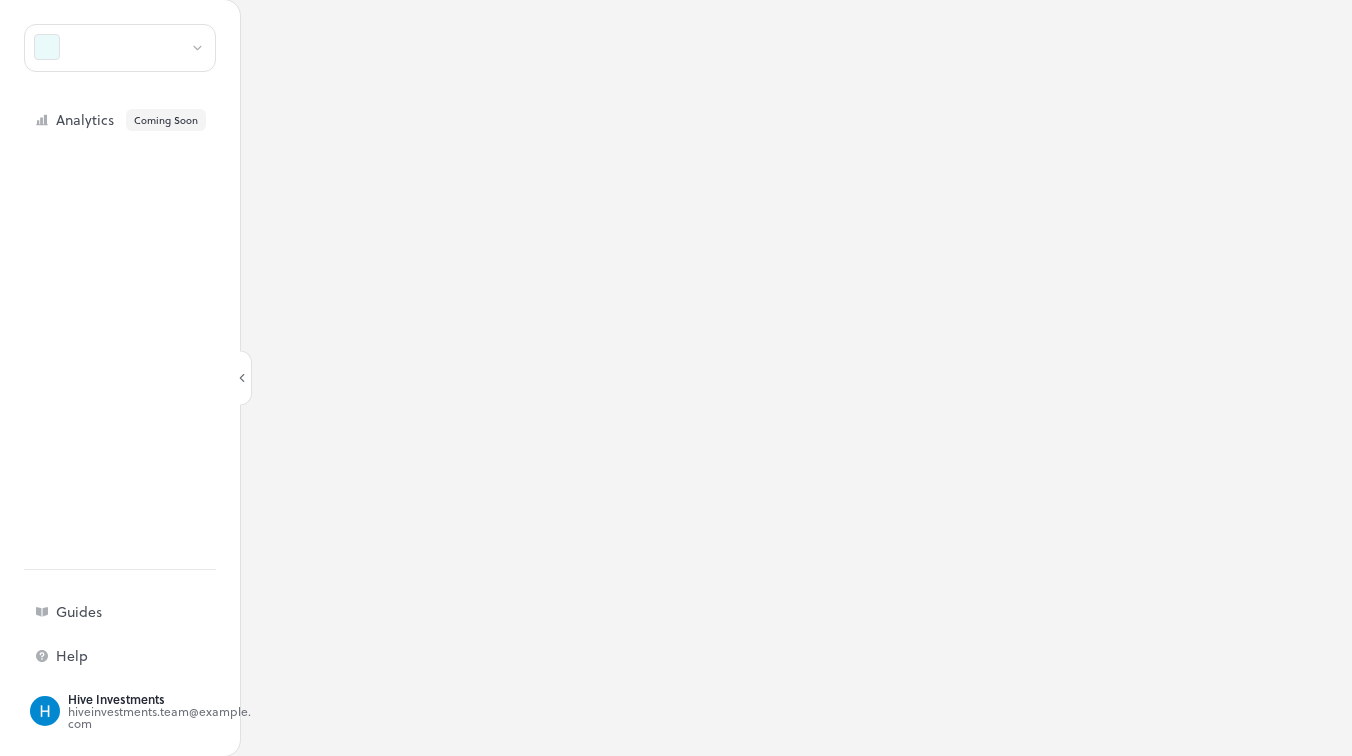 scroll, scrollTop: 0, scrollLeft: 0, axis: both 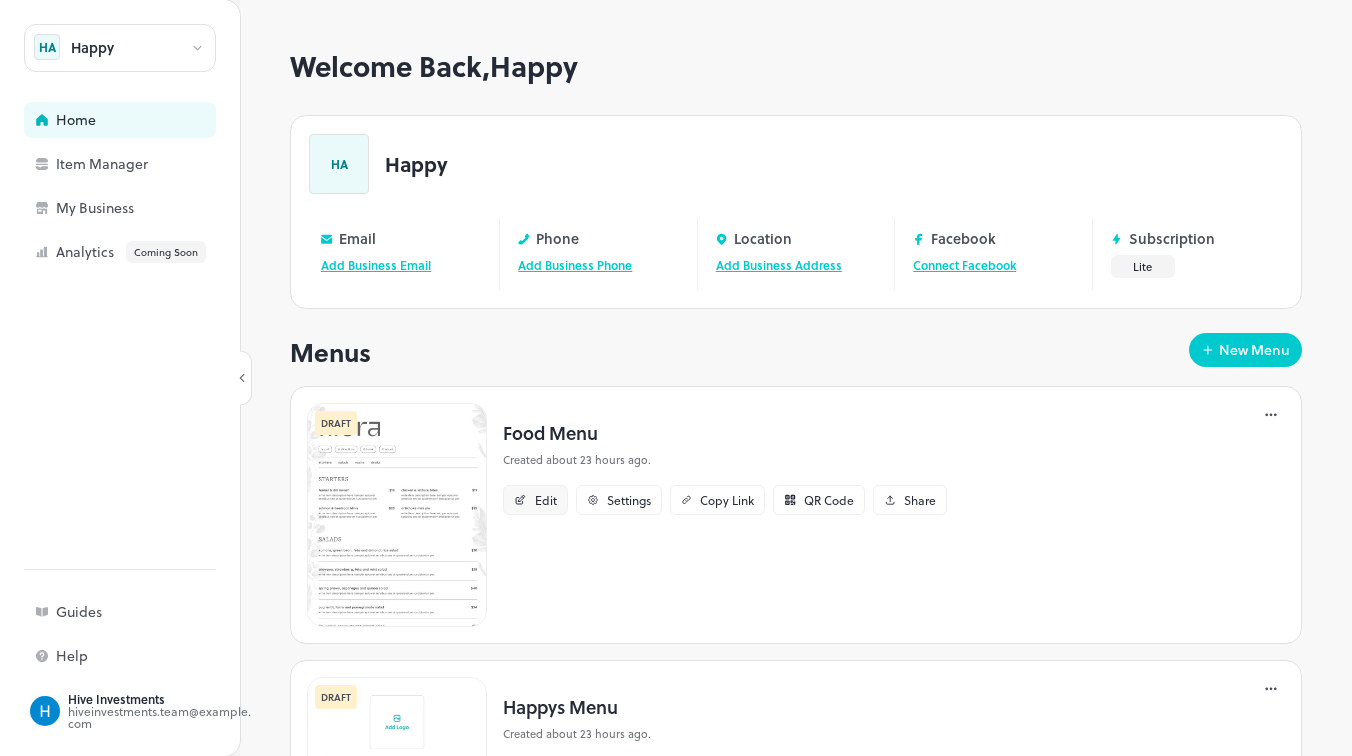 click on "Edit" at bounding box center (546, 500) 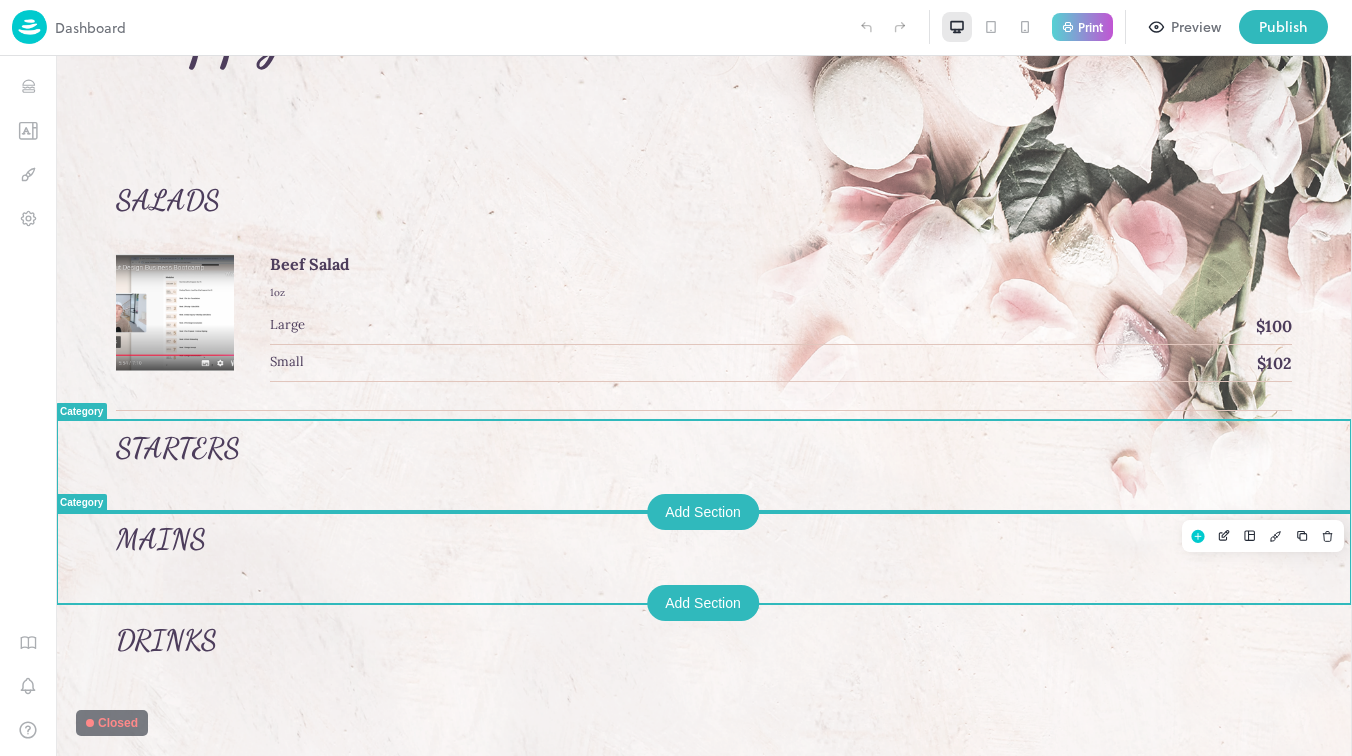 scroll, scrollTop: 44, scrollLeft: 0, axis: vertical 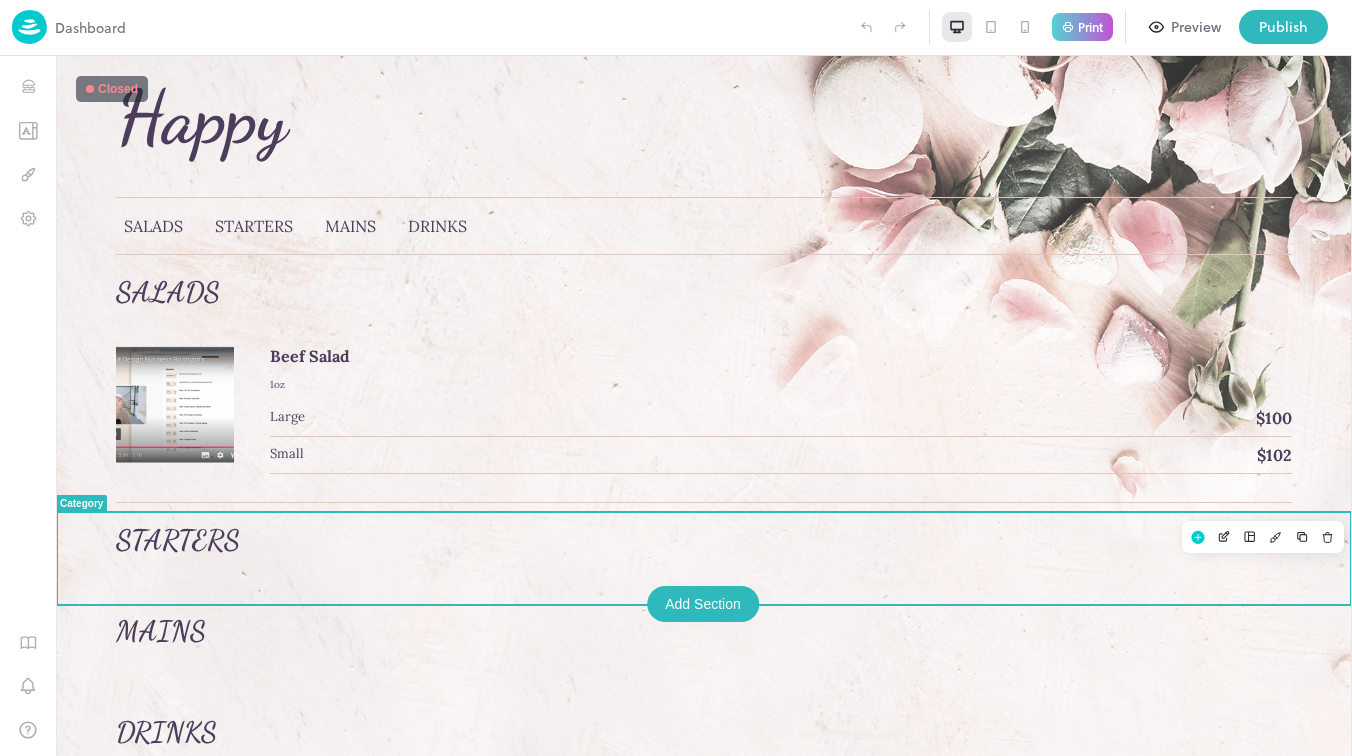 click on "STARTERS" at bounding box center (704, 540) 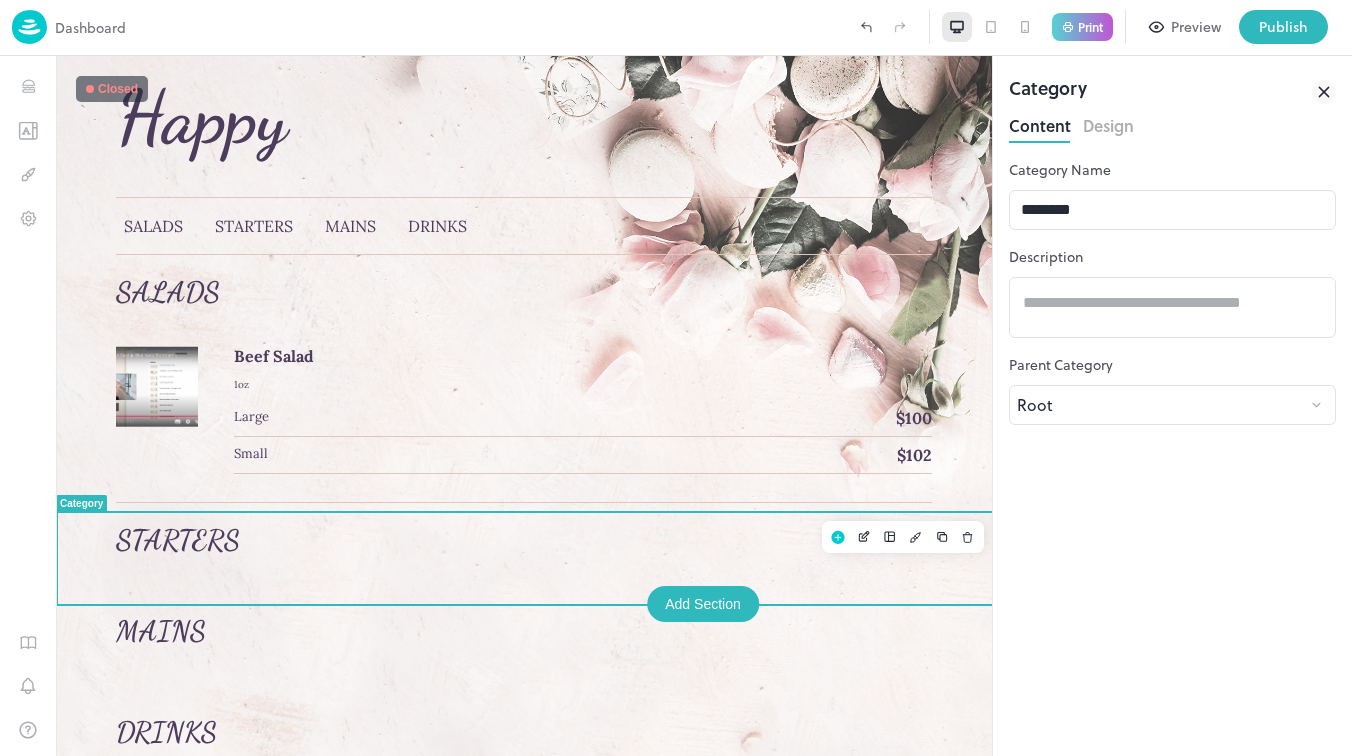 scroll, scrollTop: 0, scrollLeft: 0, axis: both 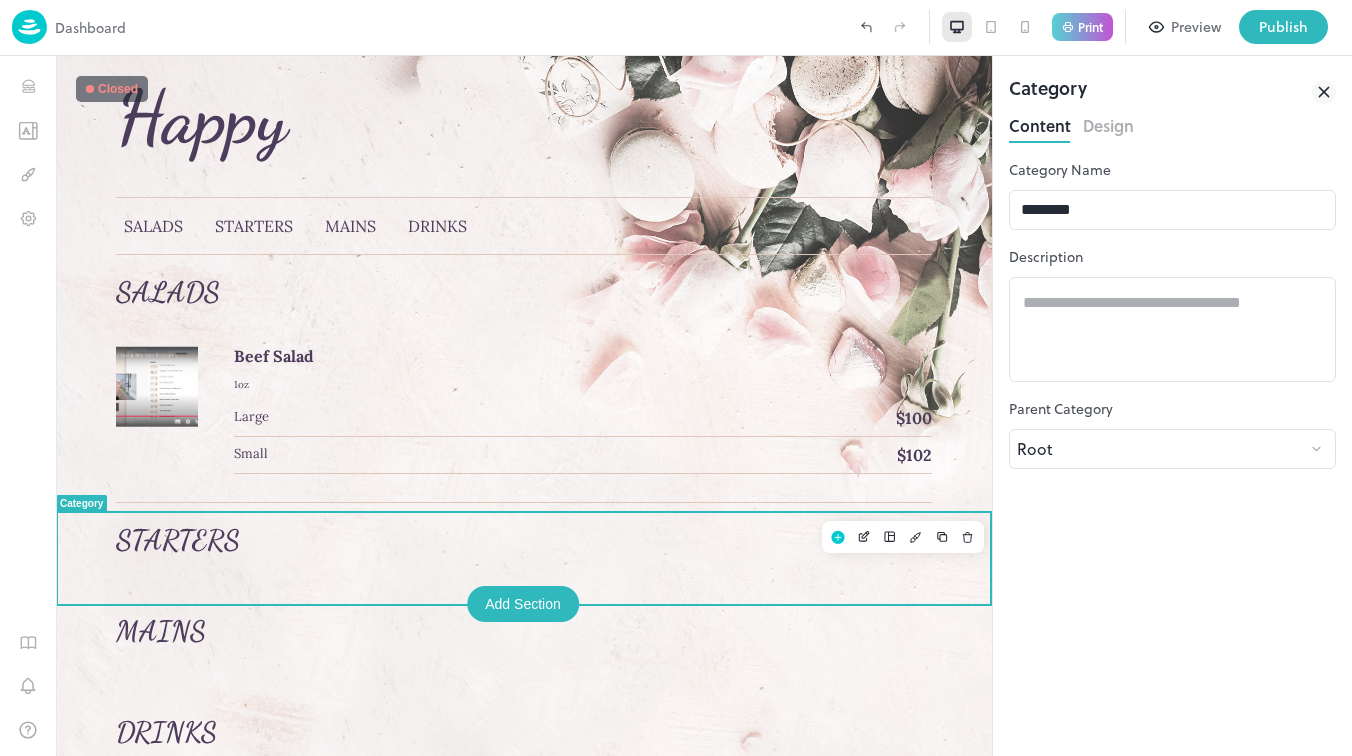 click at bounding box center (1324, 92) 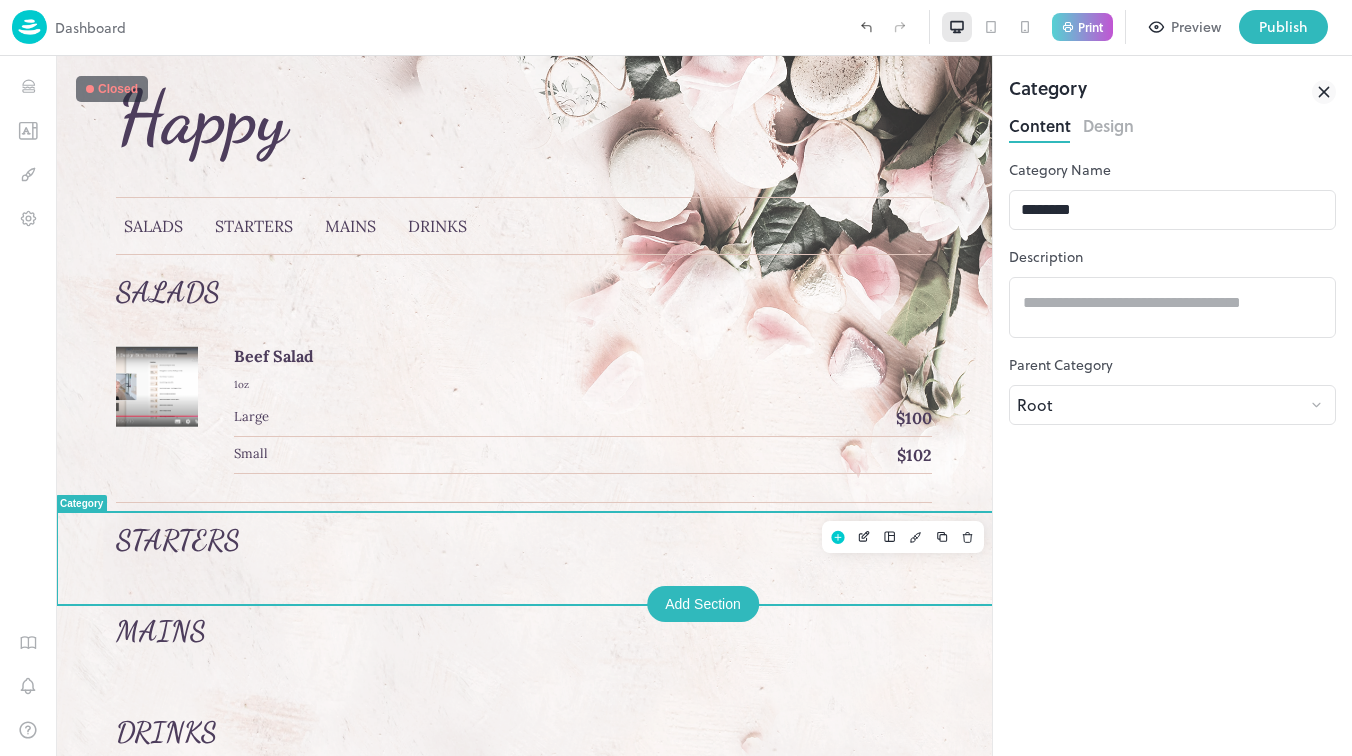 click on "STARTERS" at bounding box center (524, 540) 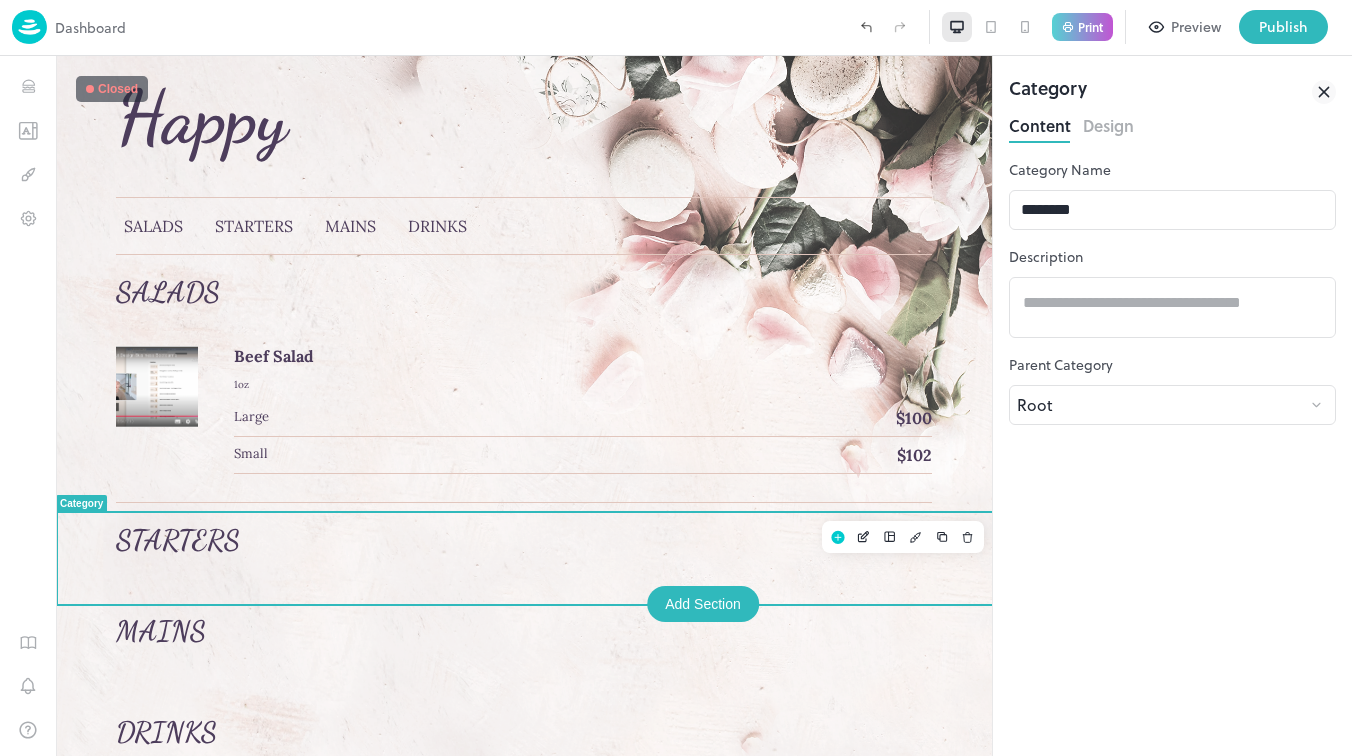 scroll, scrollTop: 0, scrollLeft: 0, axis: both 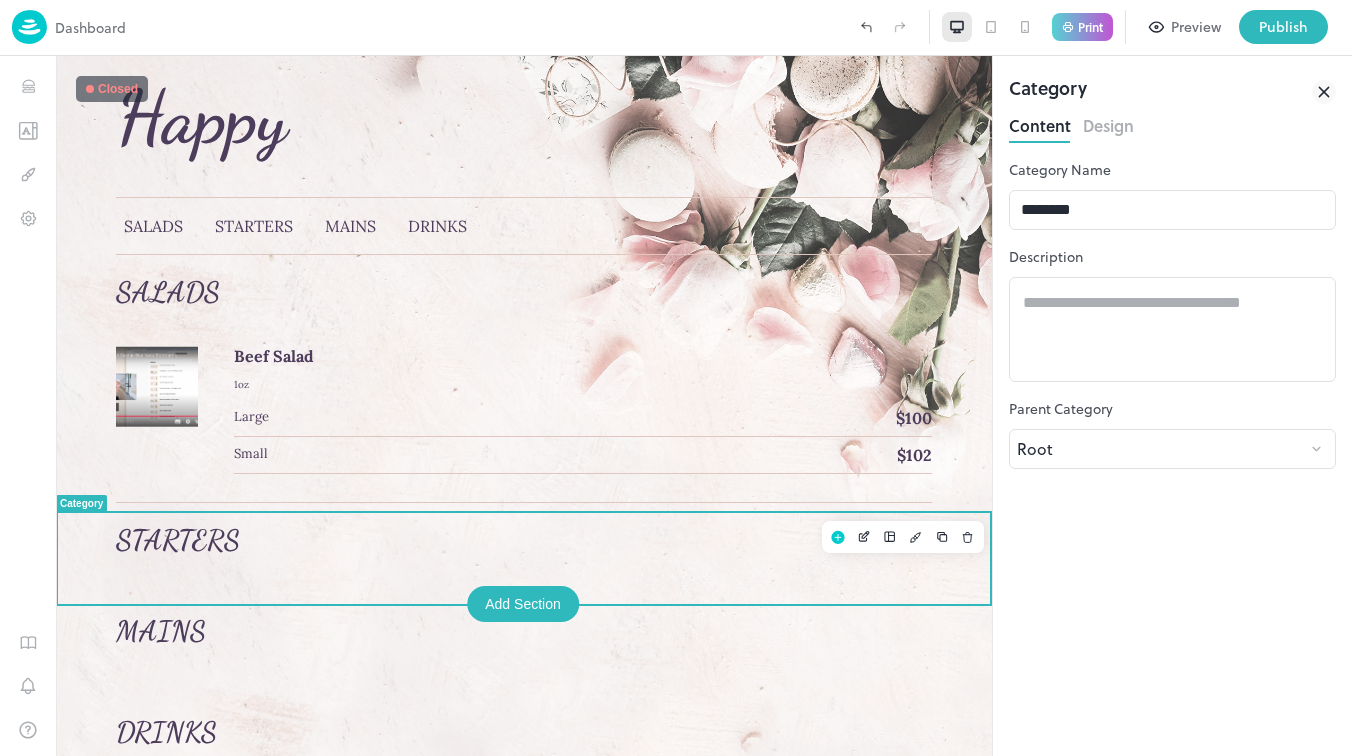 click on "Content Design" at bounding box center (1172, 126) 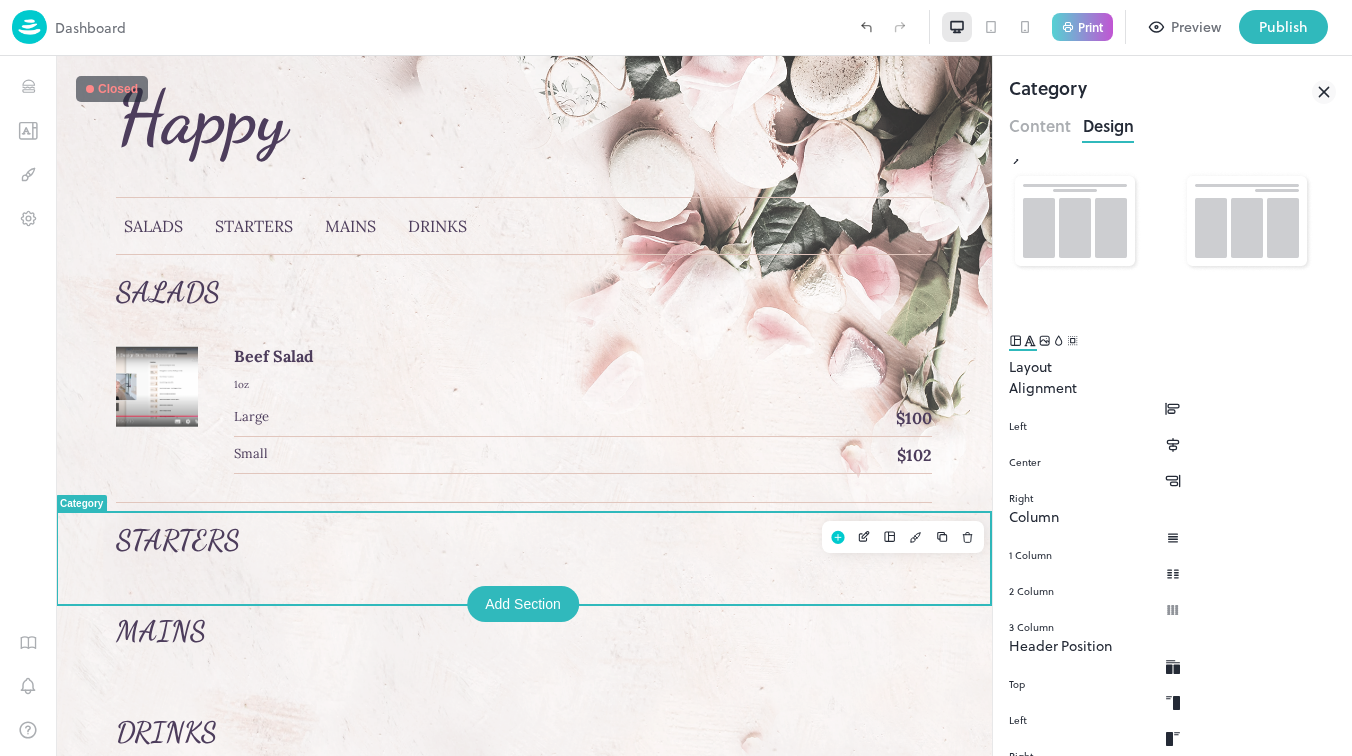 scroll, scrollTop: 0, scrollLeft: 0, axis: both 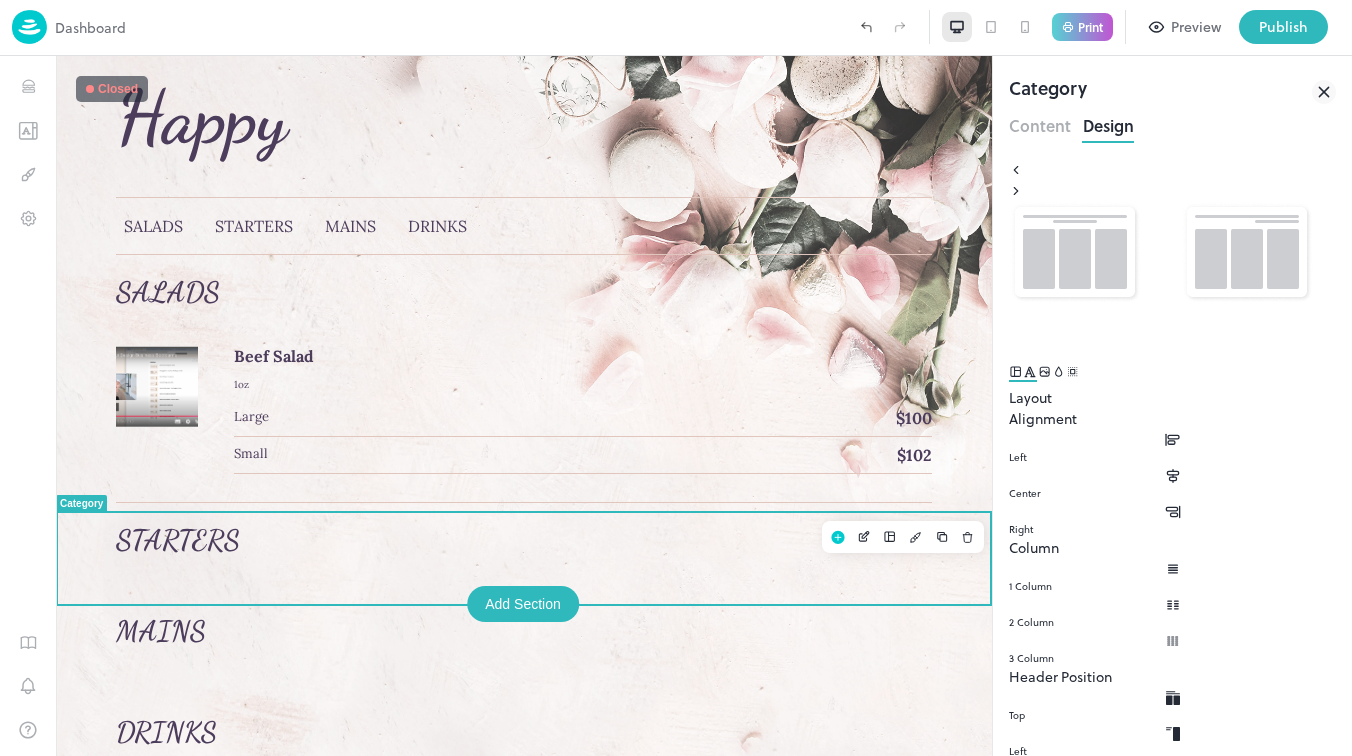 click 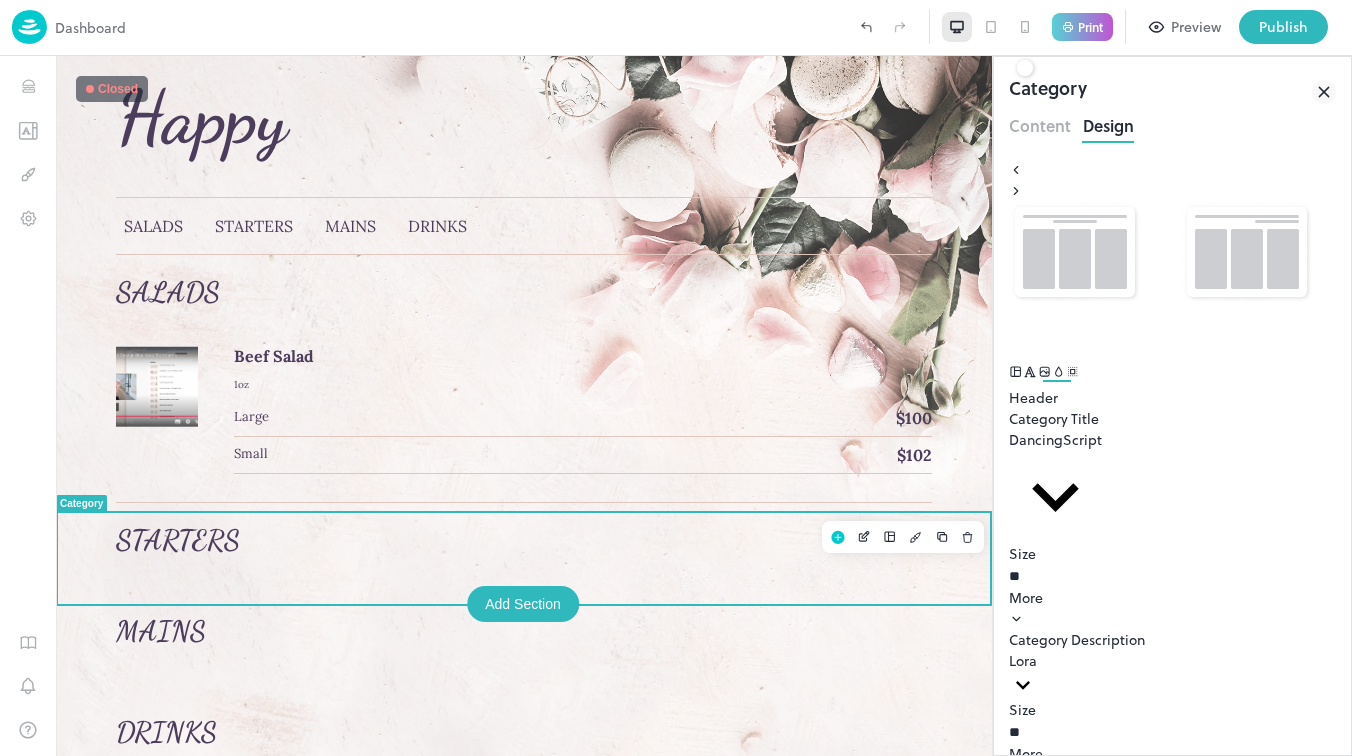 scroll, scrollTop: 17, scrollLeft: 0, axis: vertical 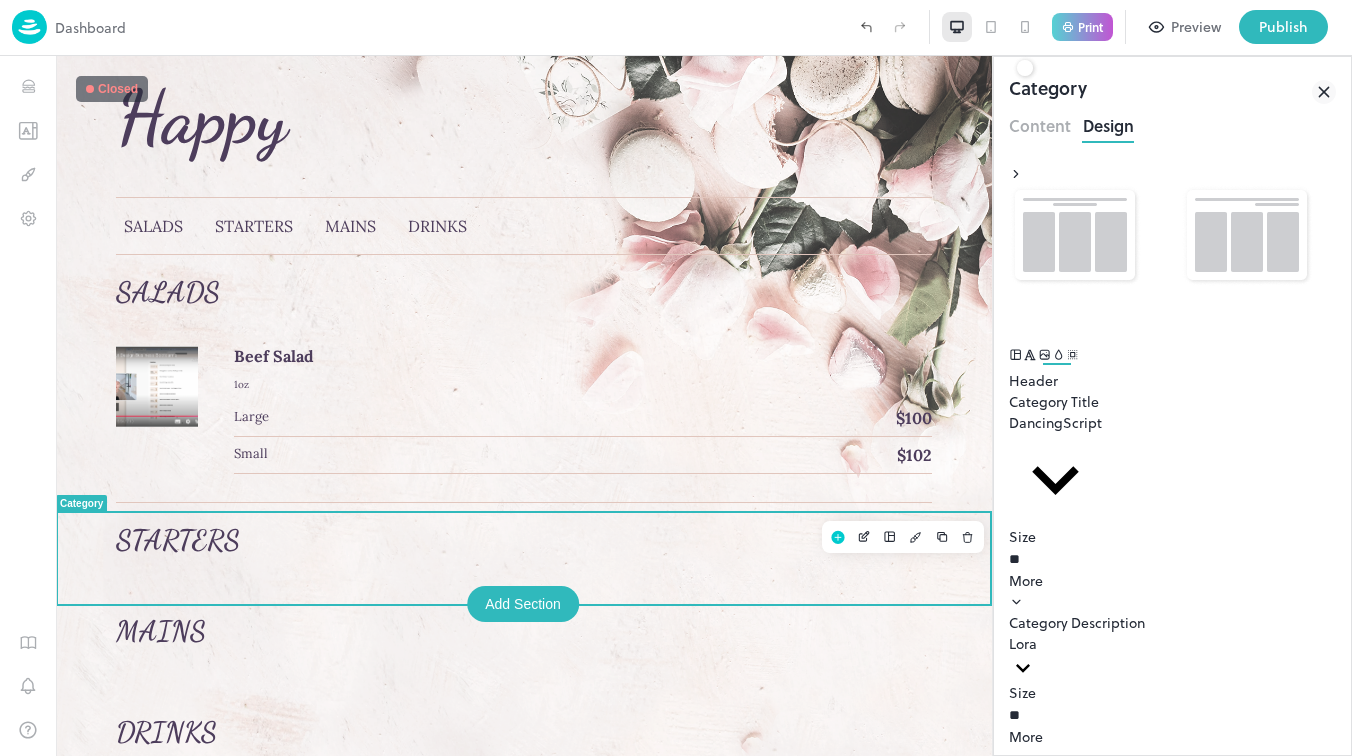click on "**********" at bounding box center [676, 378] 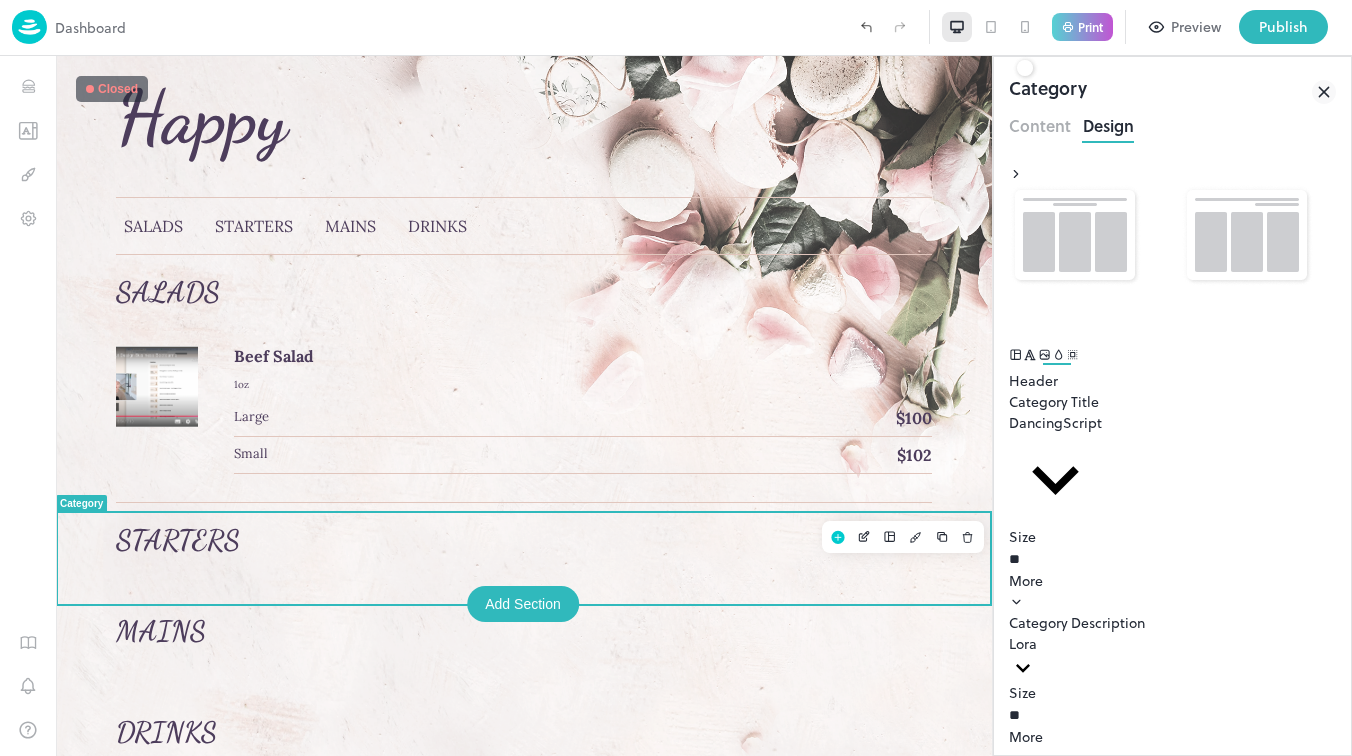 scroll, scrollTop: 0, scrollLeft: 0, axis: both 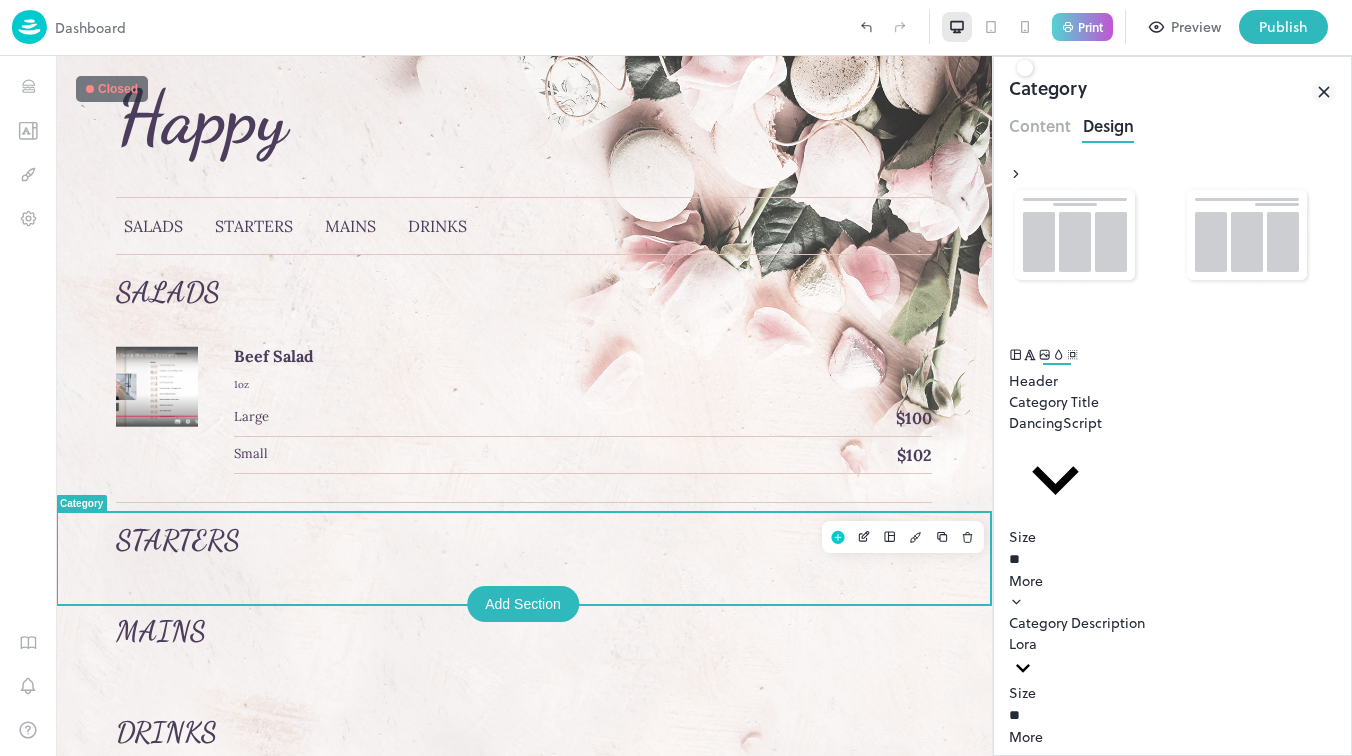 click on "Upload a Font" at bounding box center (676, 2553) 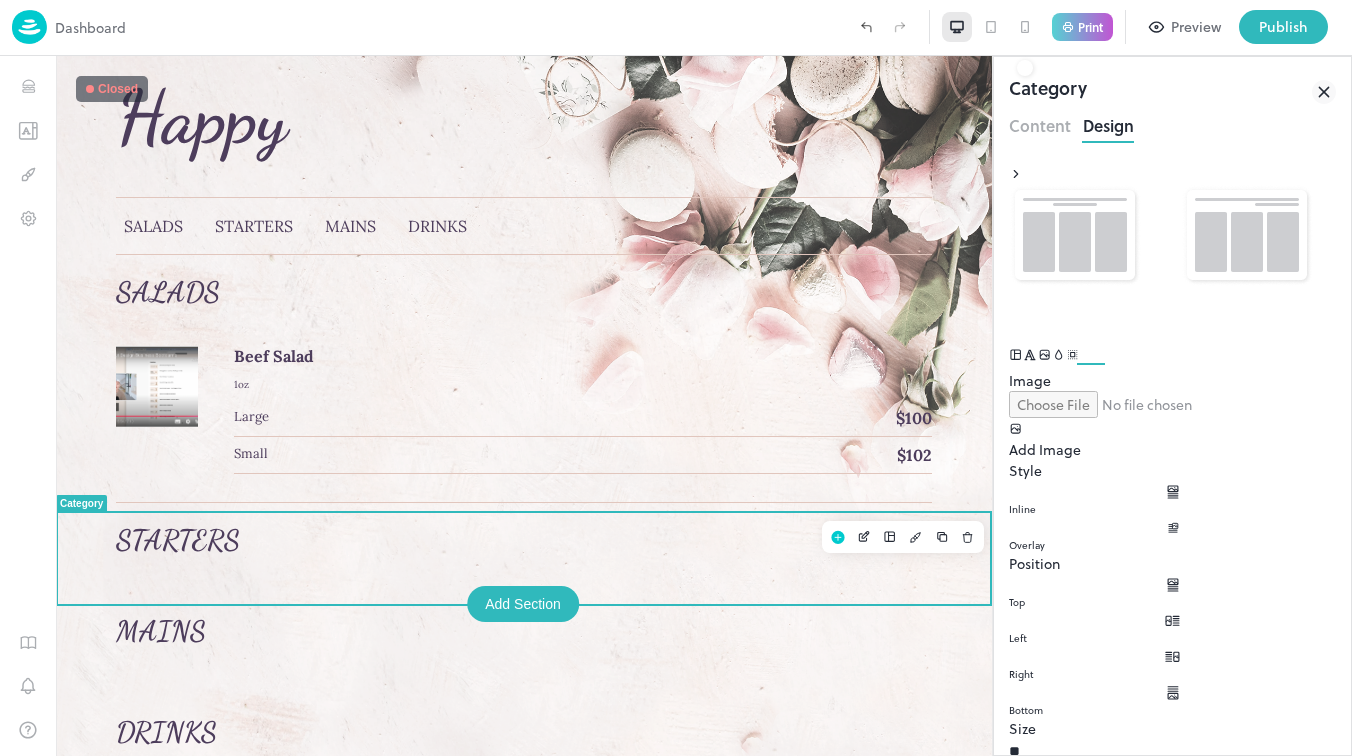 click 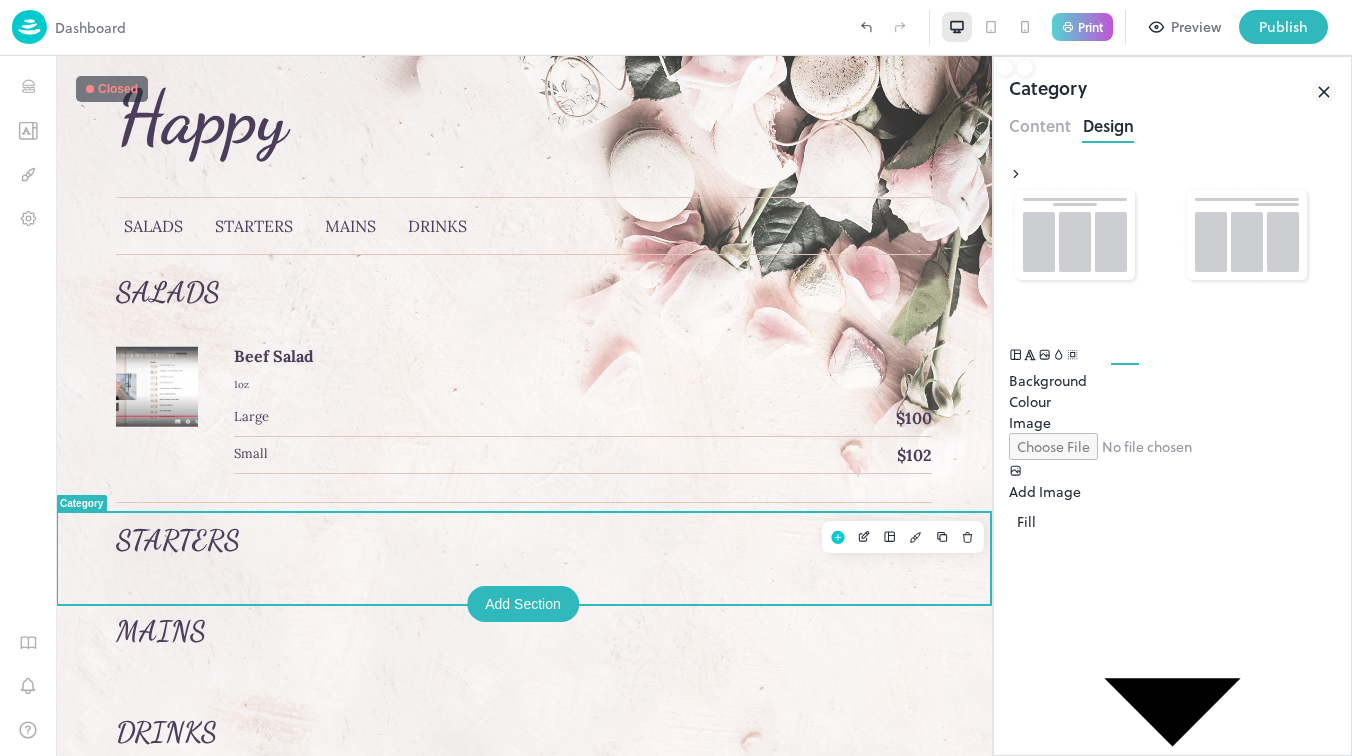 click 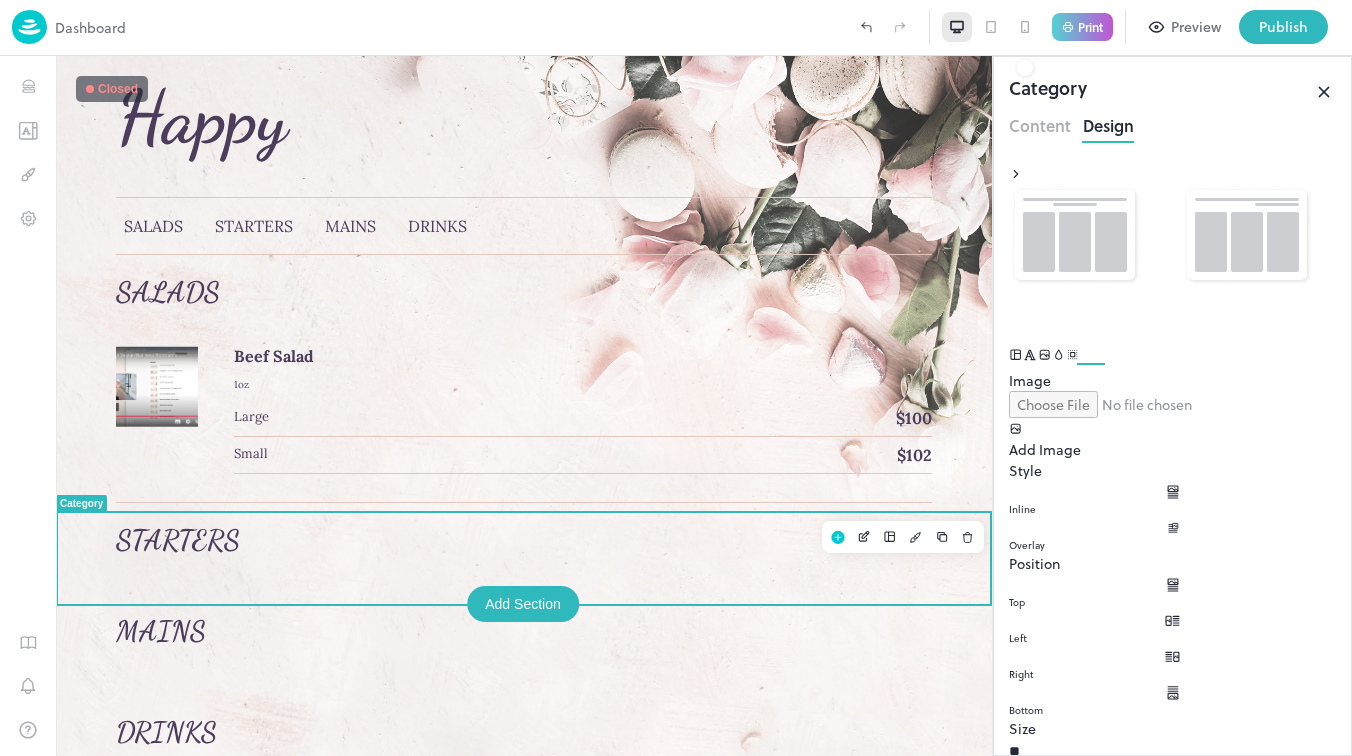 type 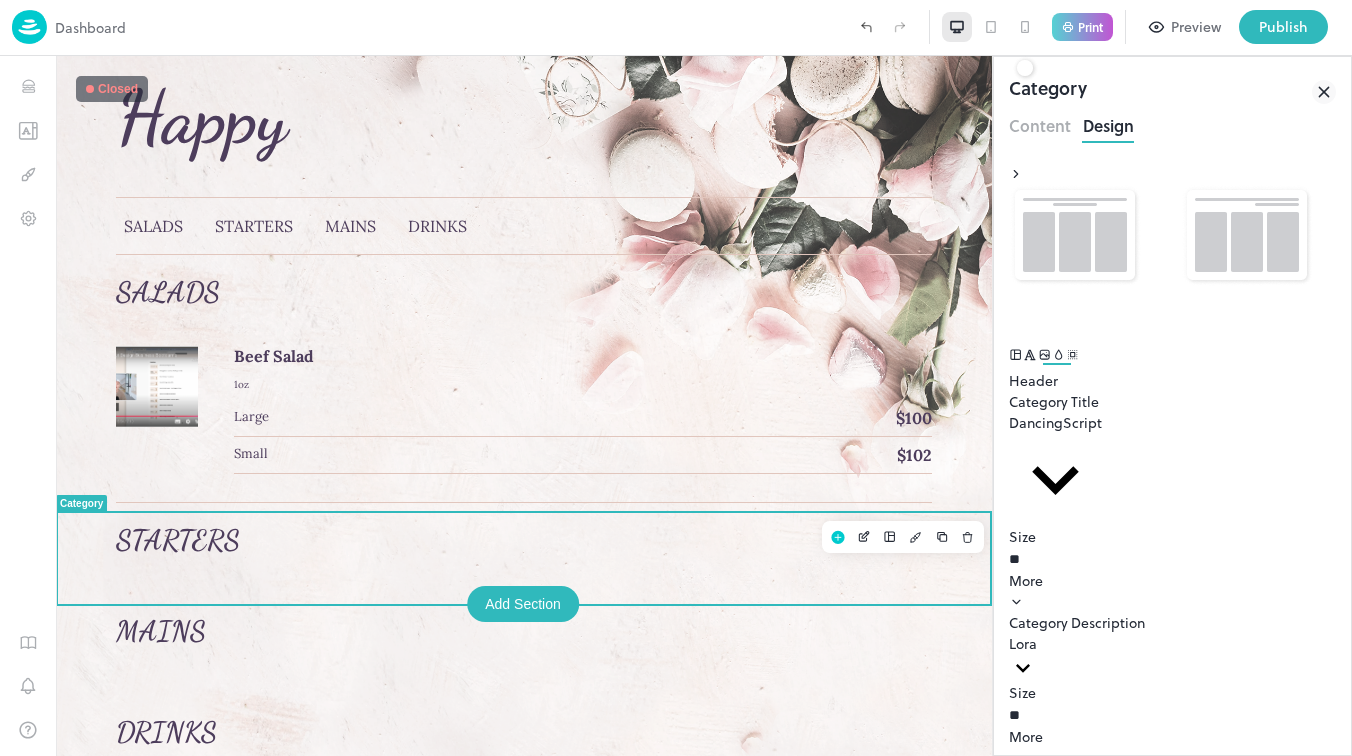 click on "**********" at bounding box center [676, 378] 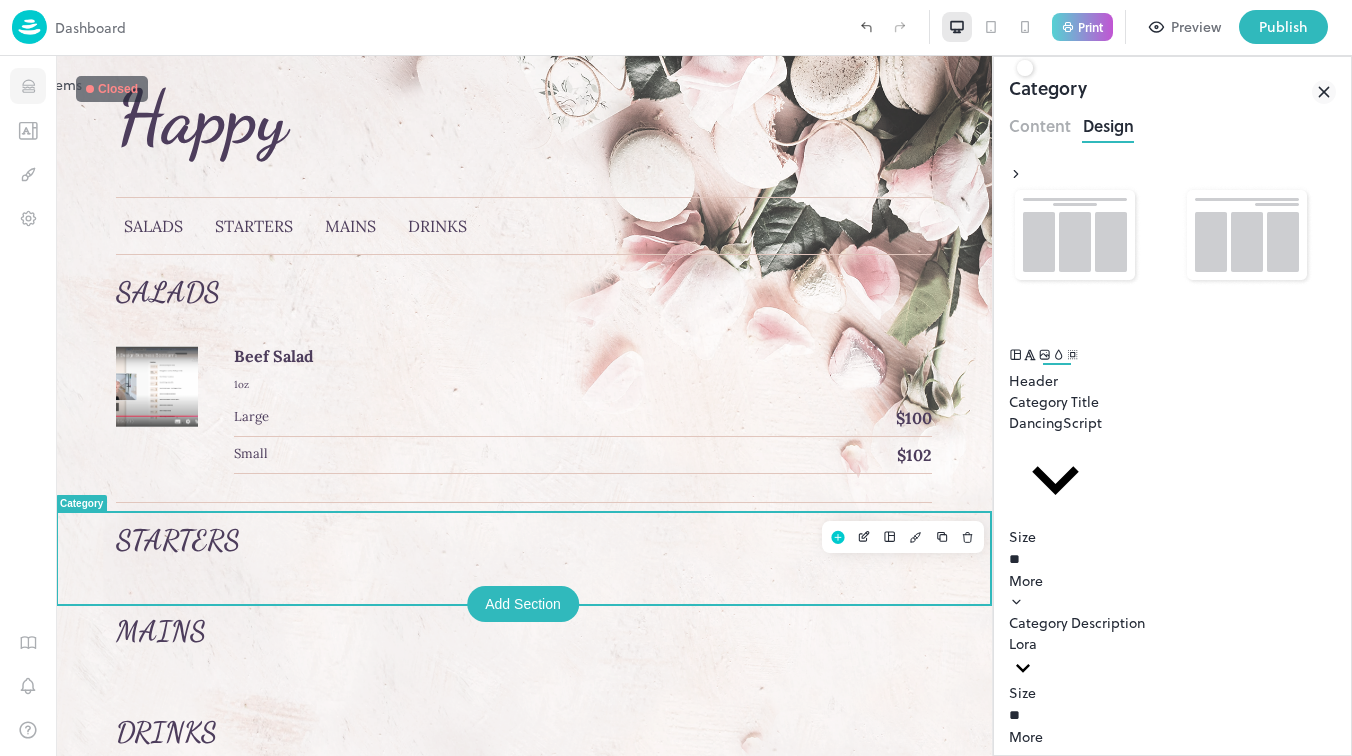 click 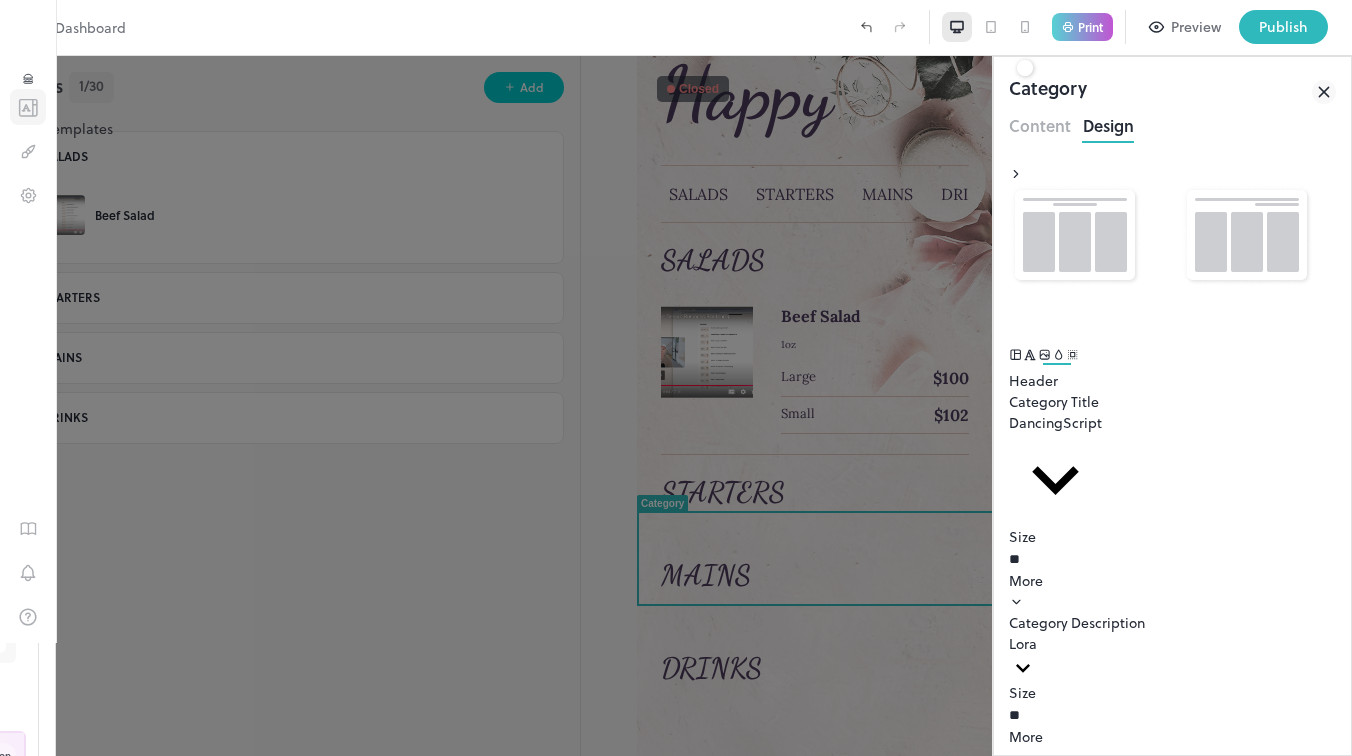 click 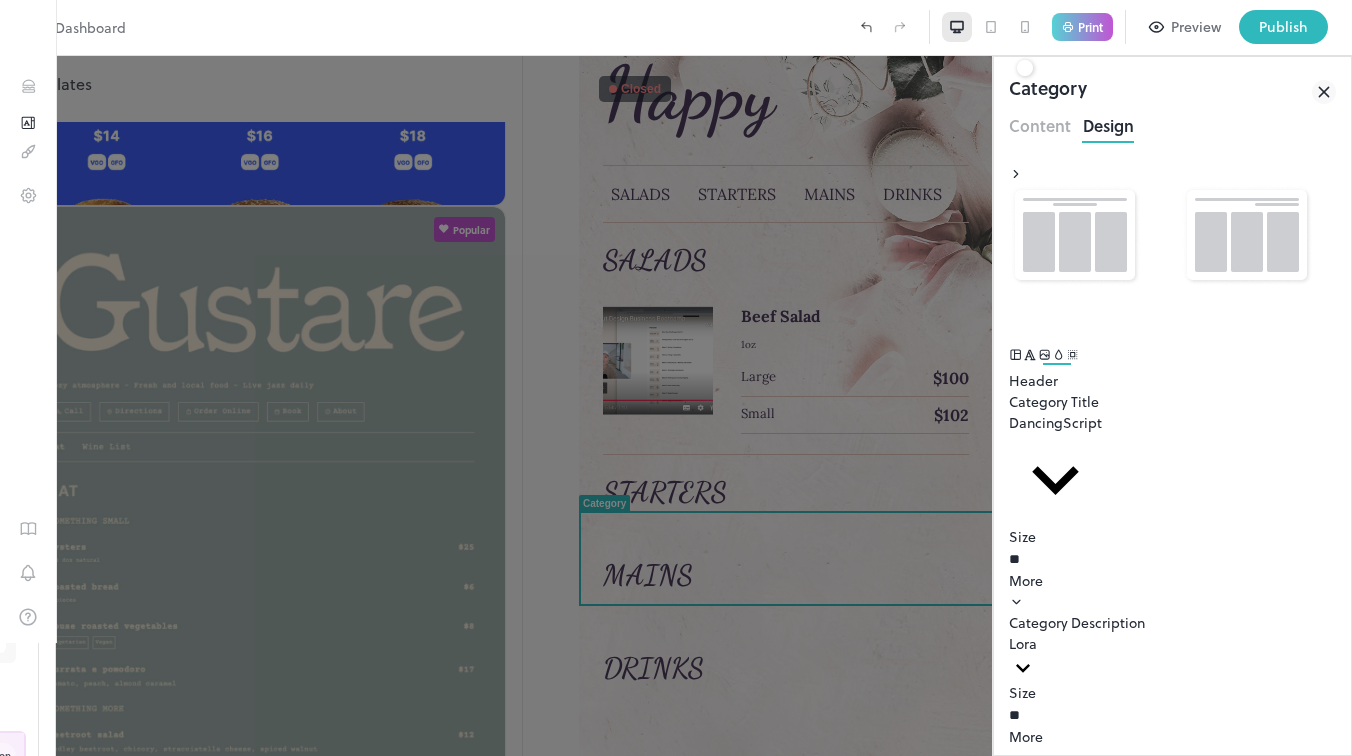 scroll, scrollTop: 2431, scrollLeft: 0, axis: vertical 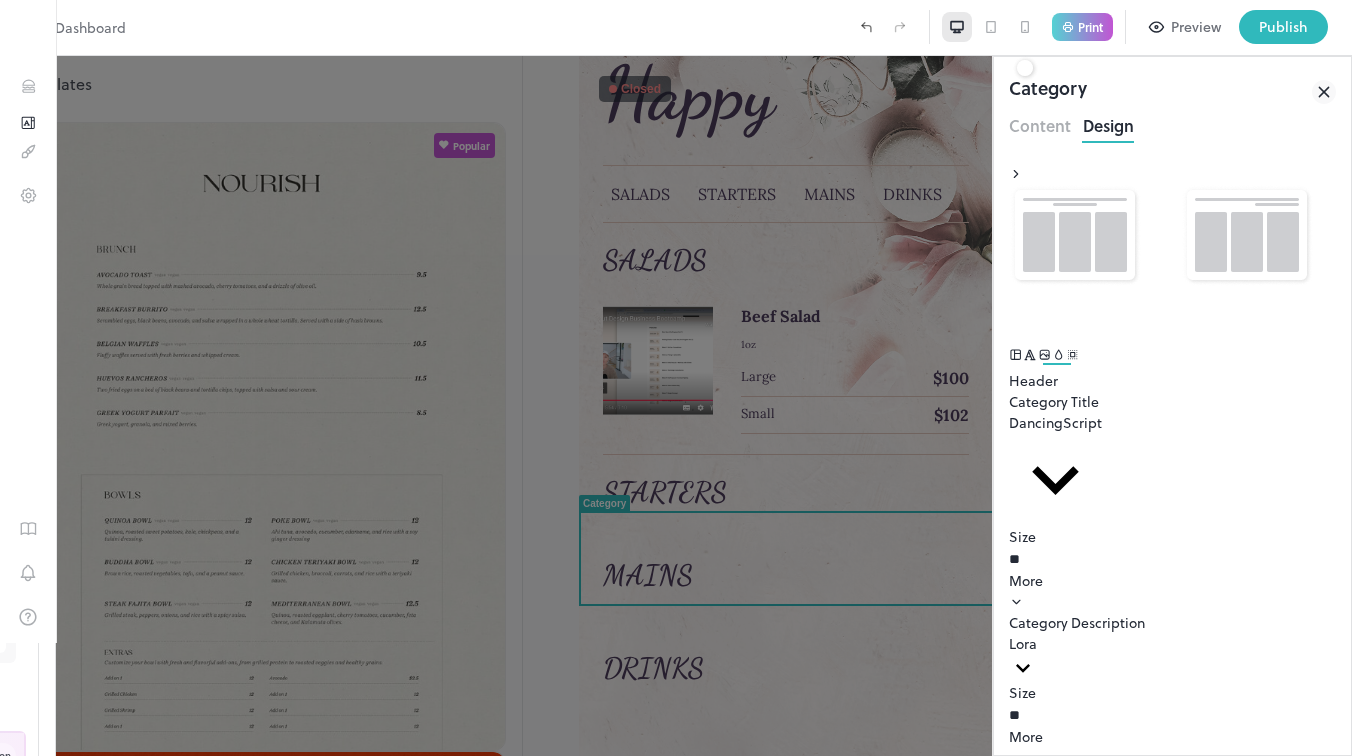 click on "Use Template" at bounding box center (260, 2310) 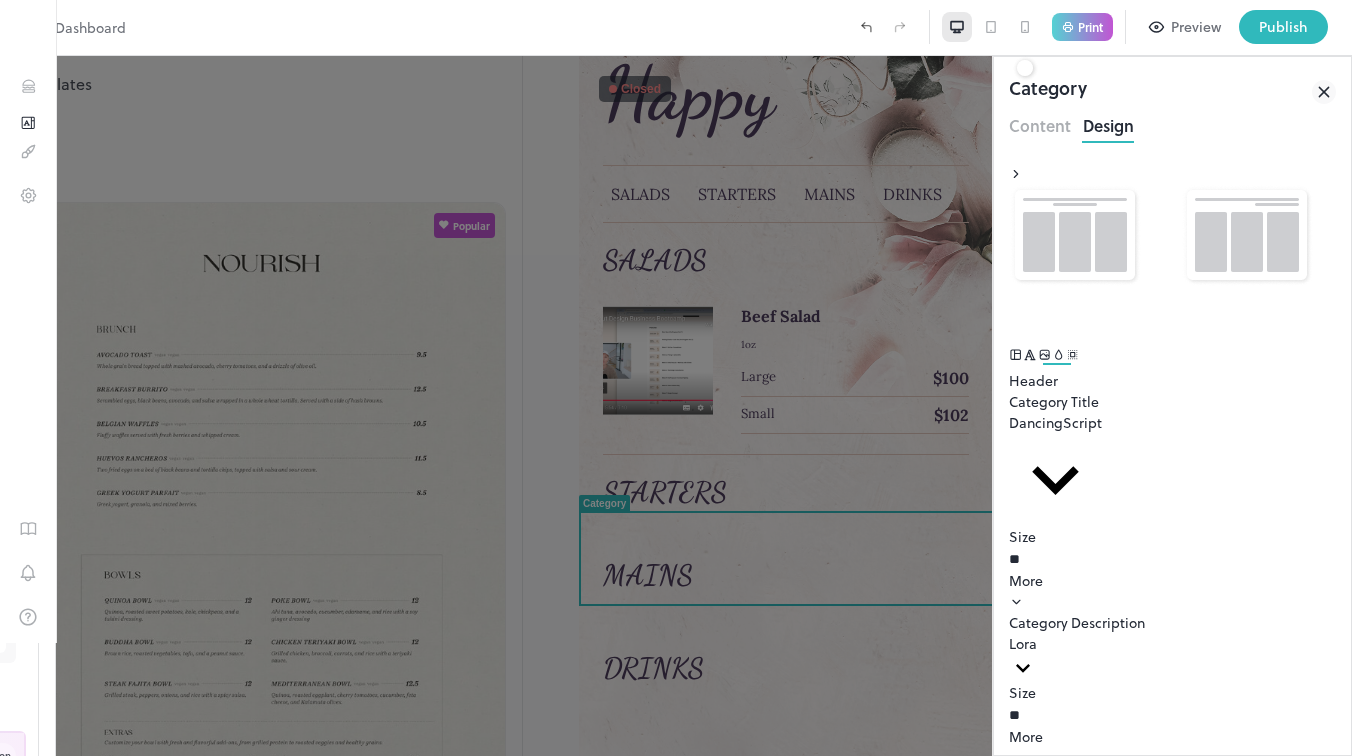 type on "*****" 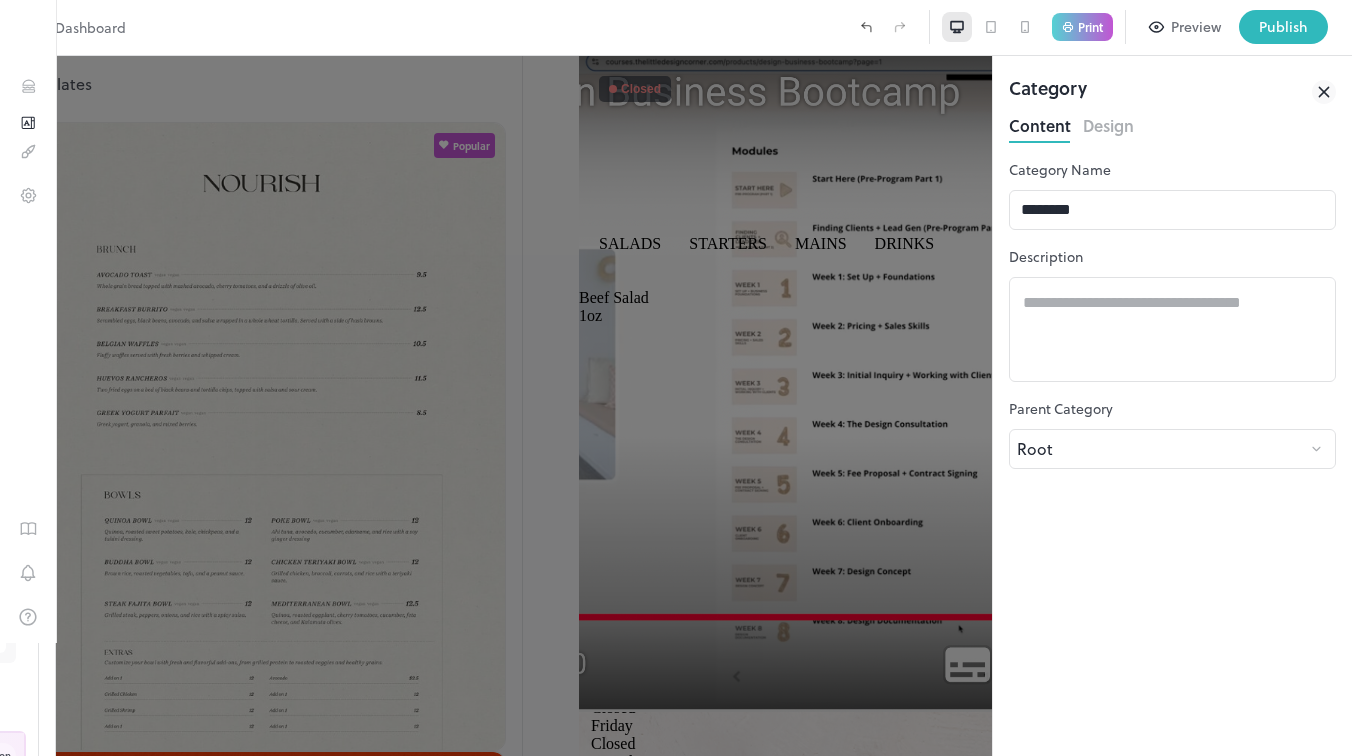 click at bounding box center [676, 378] 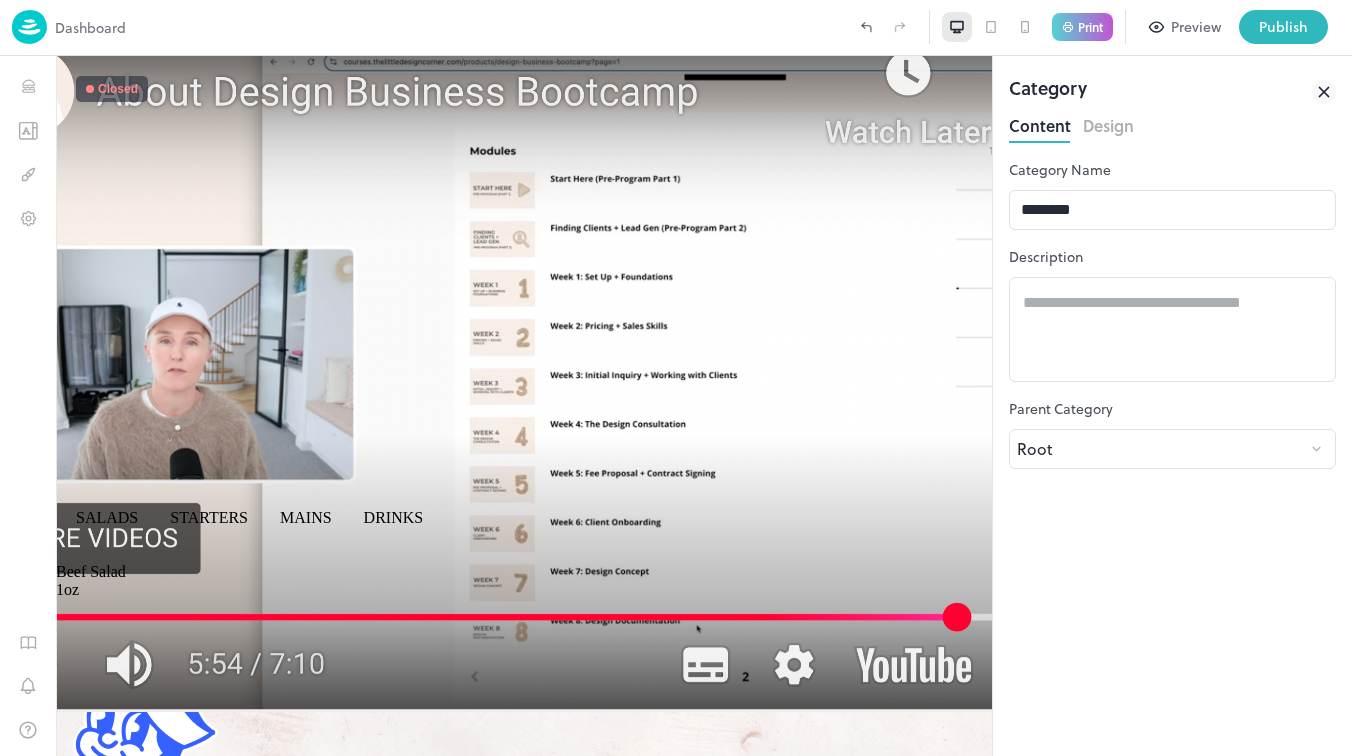click on "Design" at bounding box center [1108, 123] 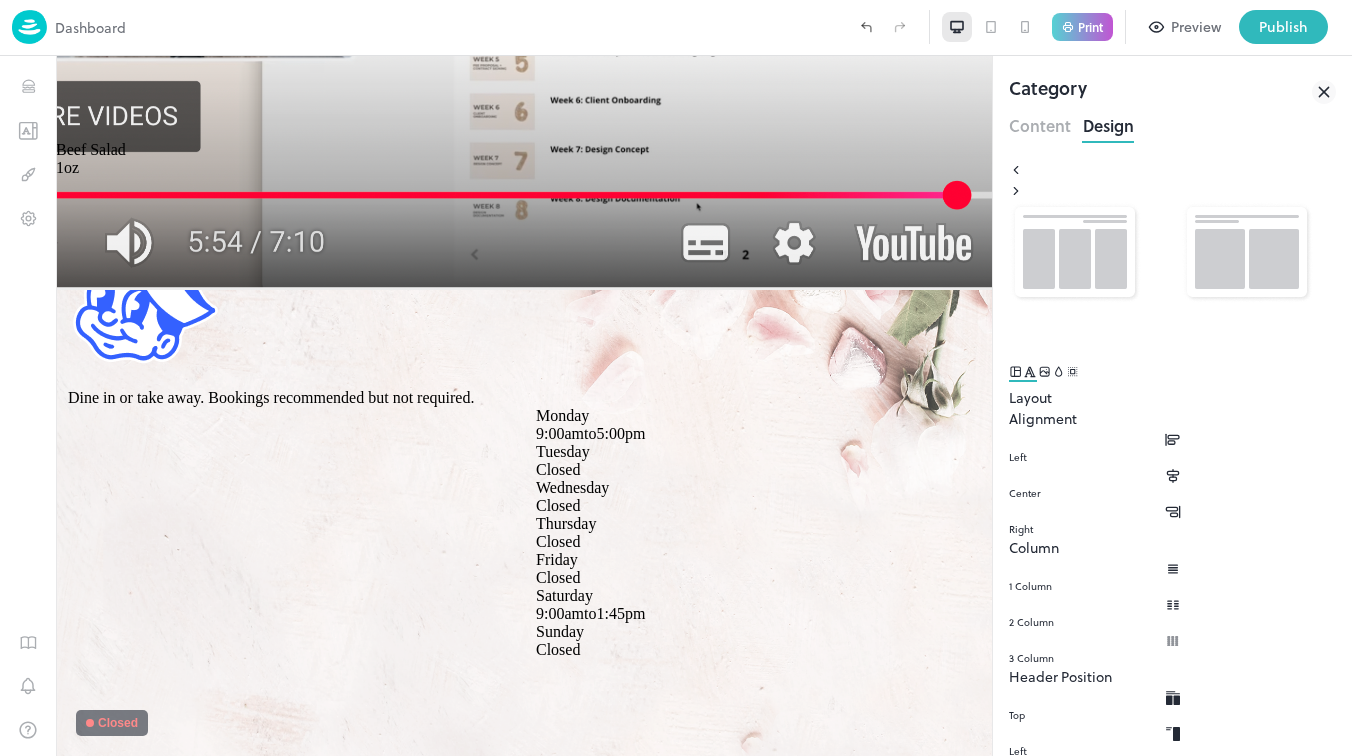 scroll, scrollTop: 1264, scrollLeft: 0, axis: vertical 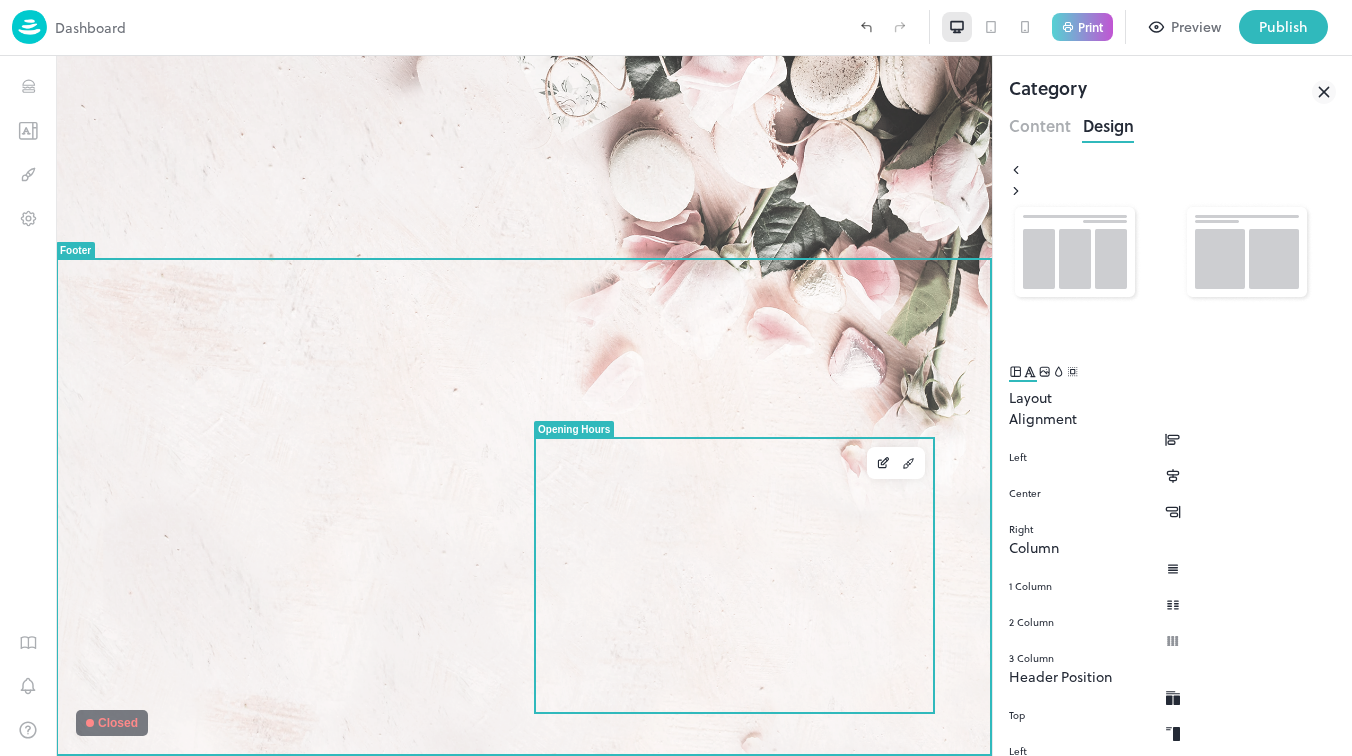 click on "Tuesday Closed" at bounding box center [758, -337] 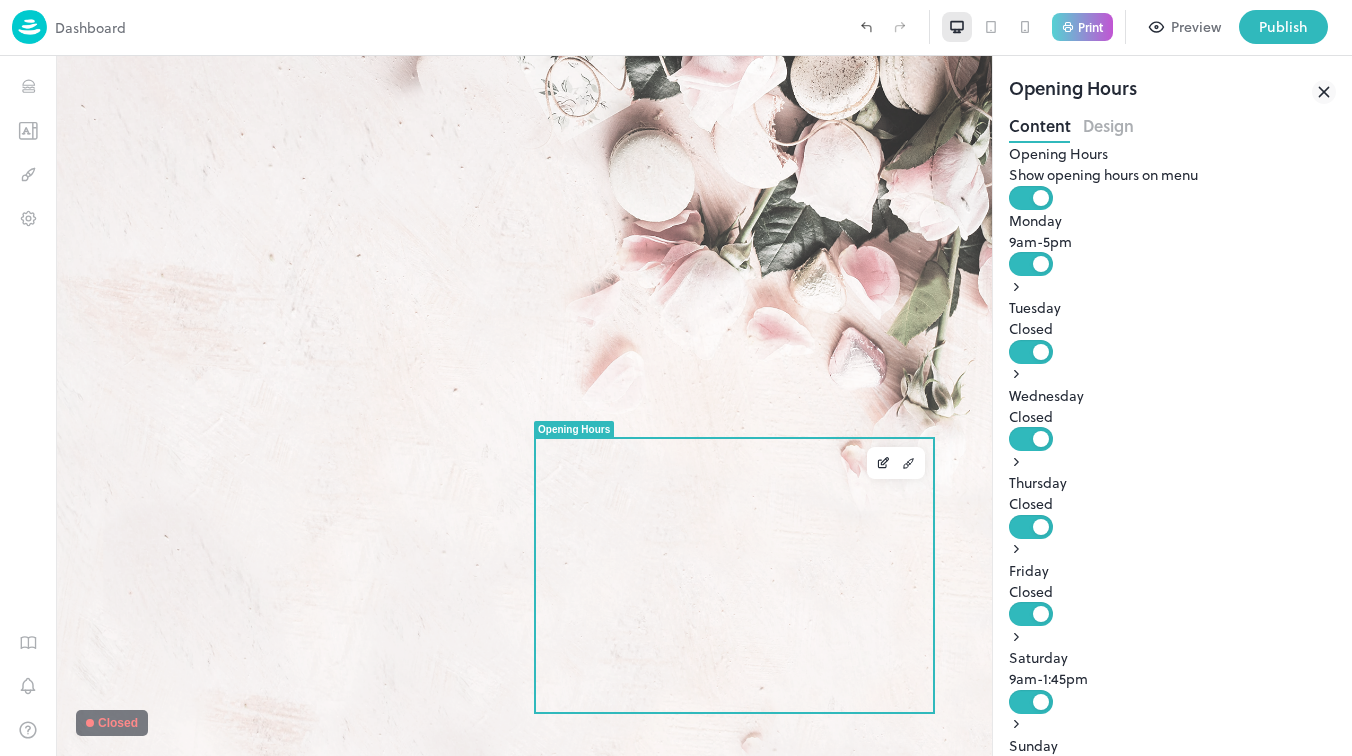 scroll, scrollTop: 1263, scrollLeft: 0, axis: vertical 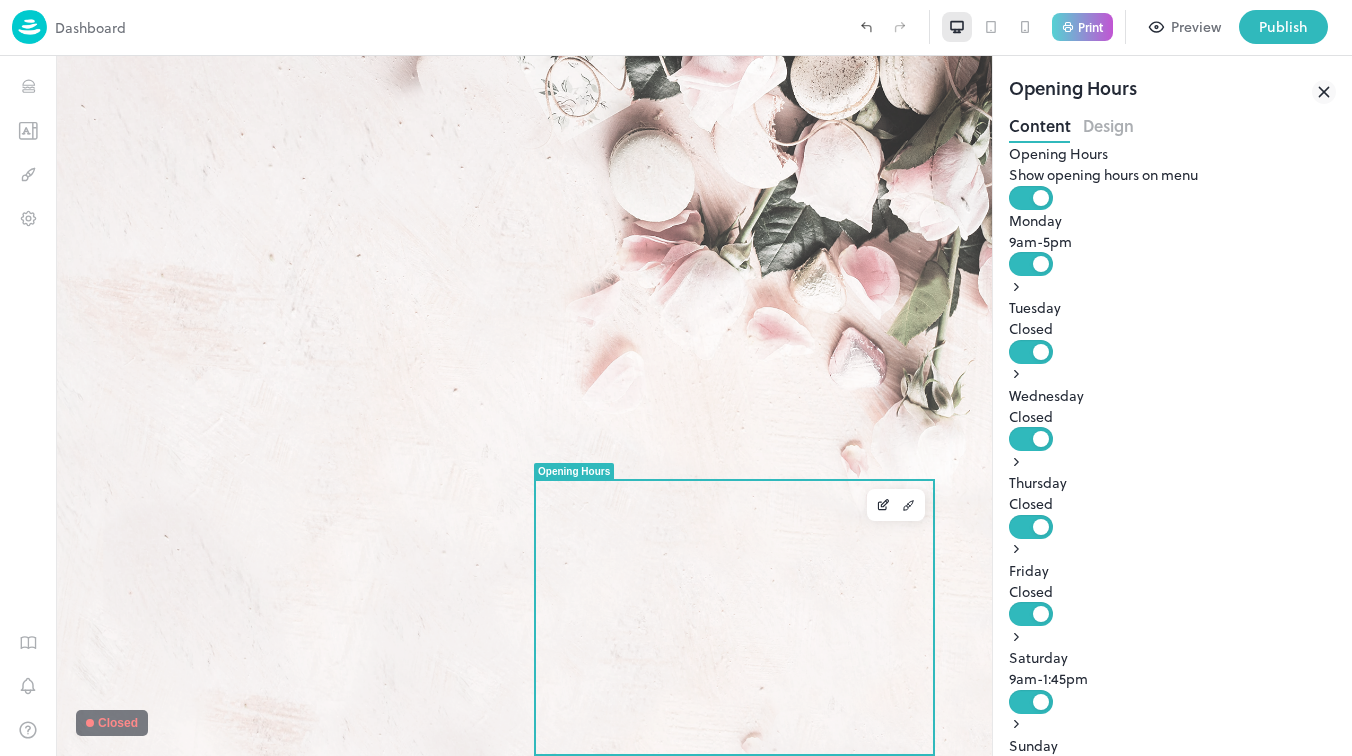 click 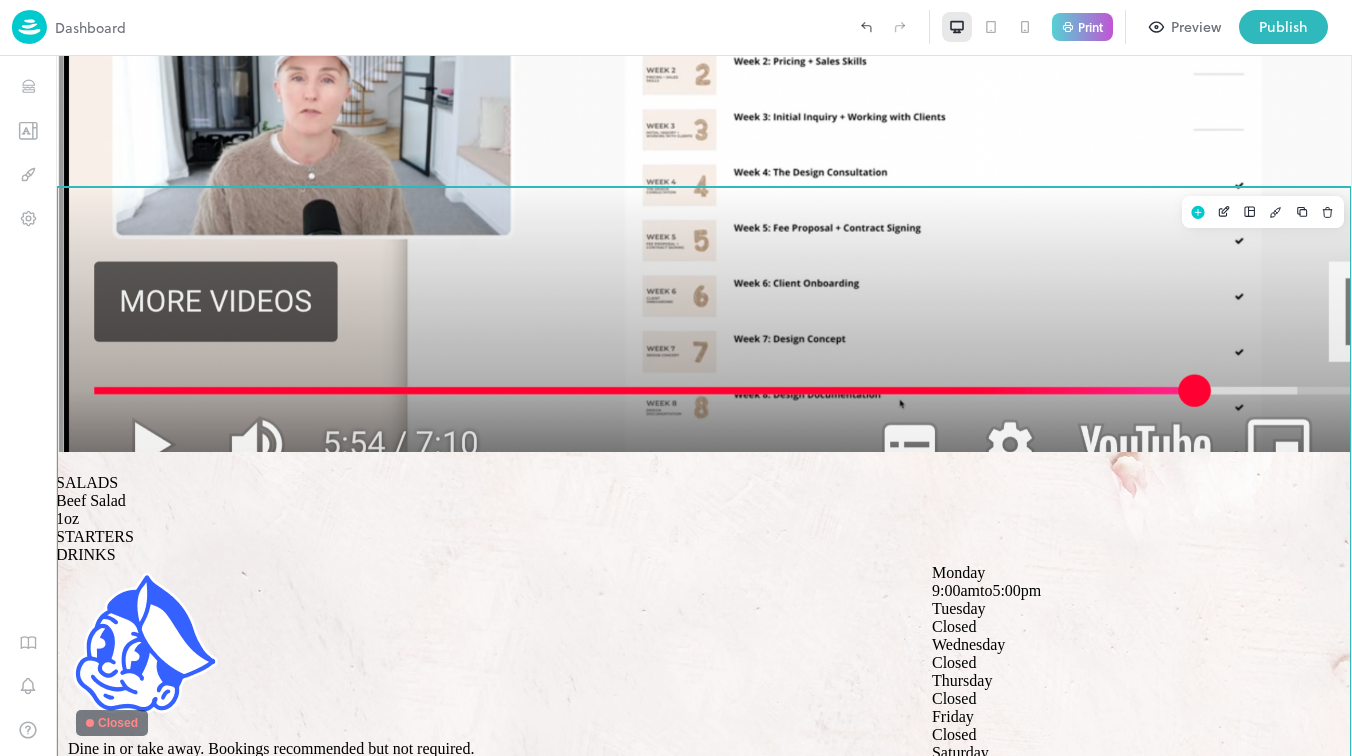 scroll, scrollTop: 0, scrollLeft: 0, axis: both 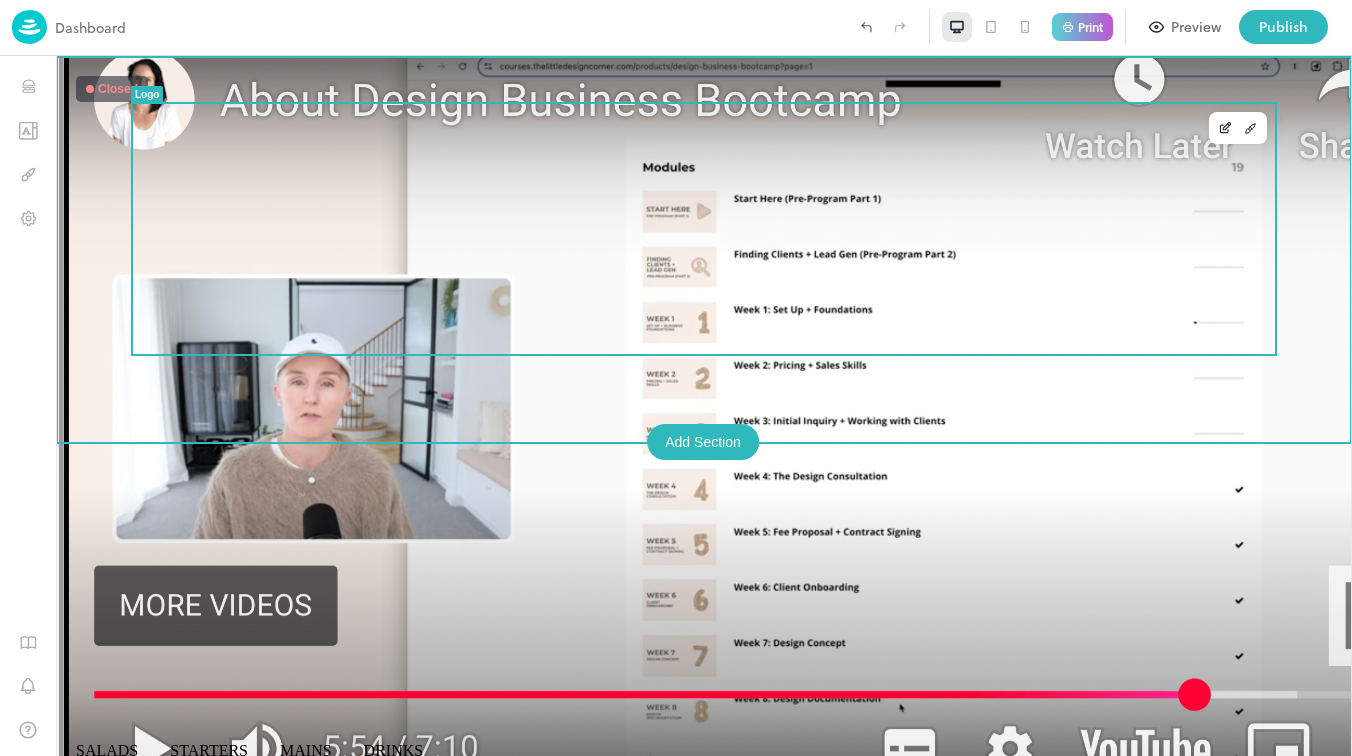 click at bounding box center (704, 390) 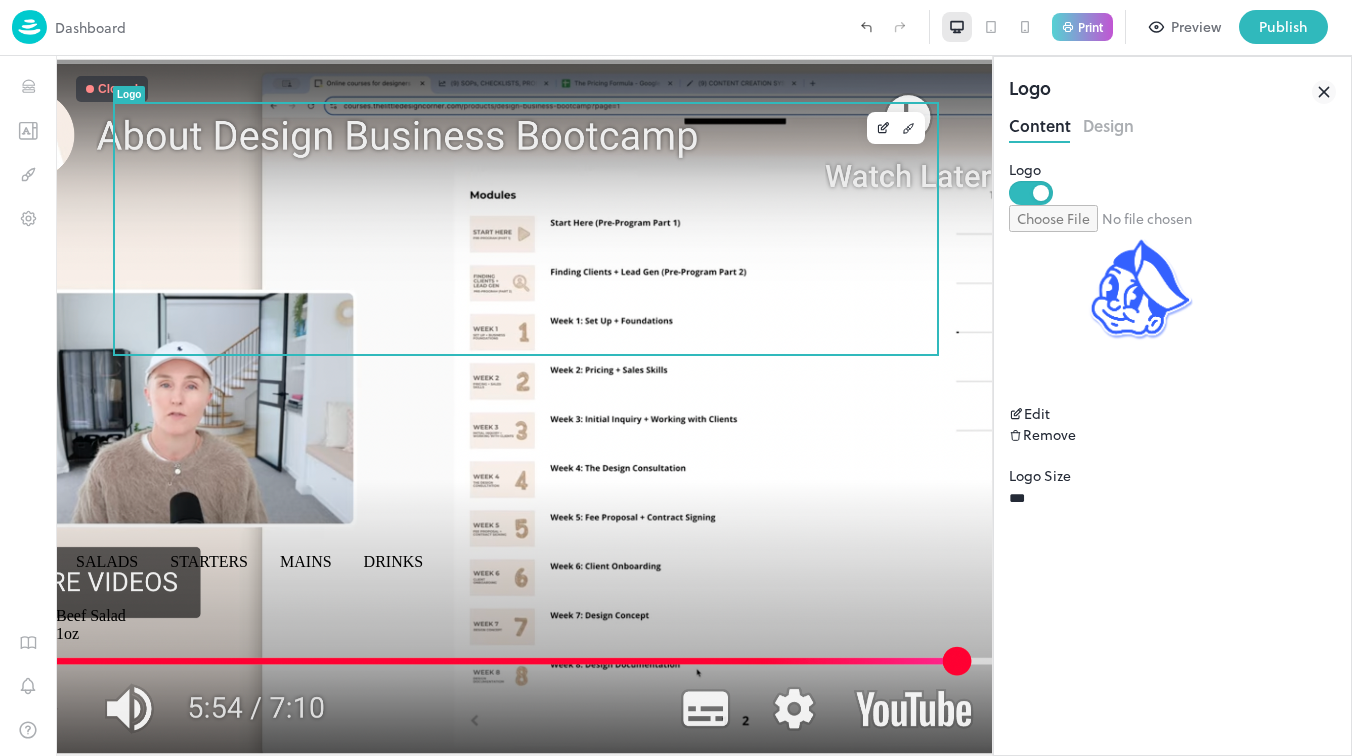 click 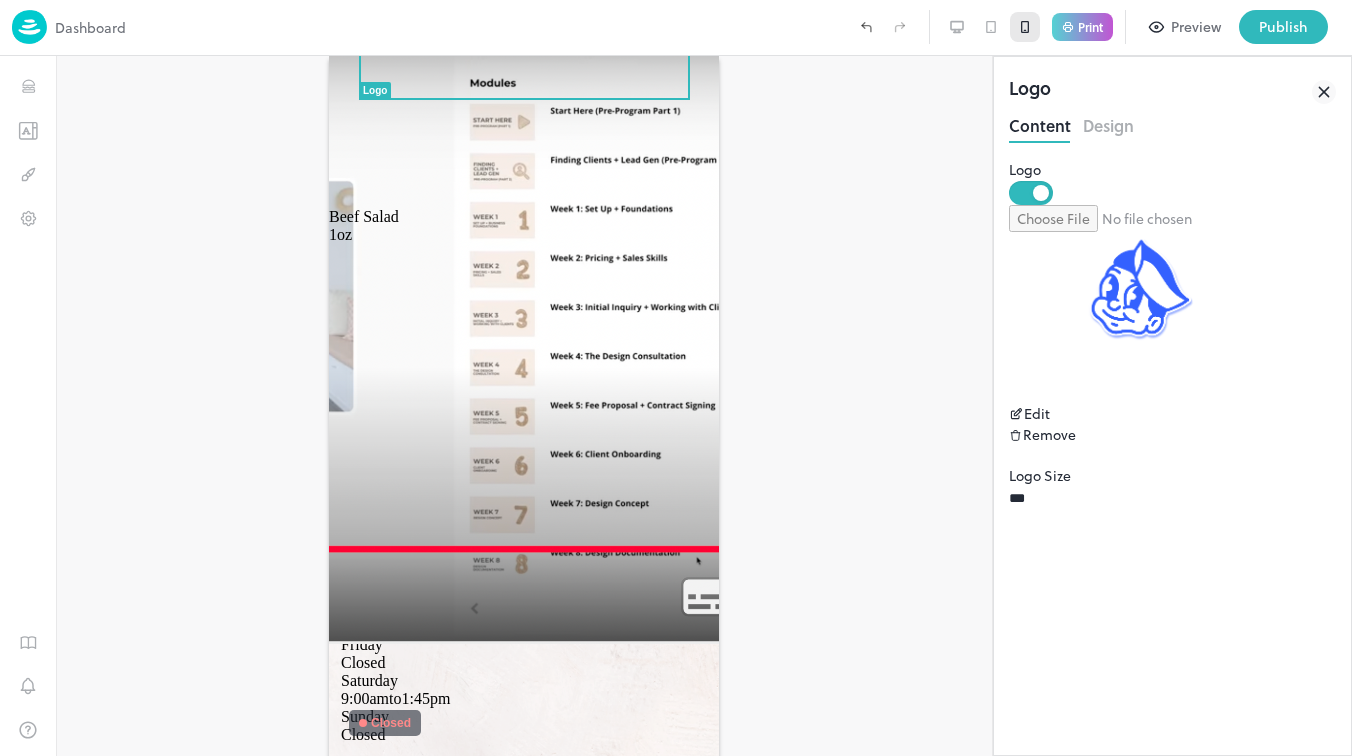 scroll, scrollTop: 802, scrollLeft: 0, axis: vertical 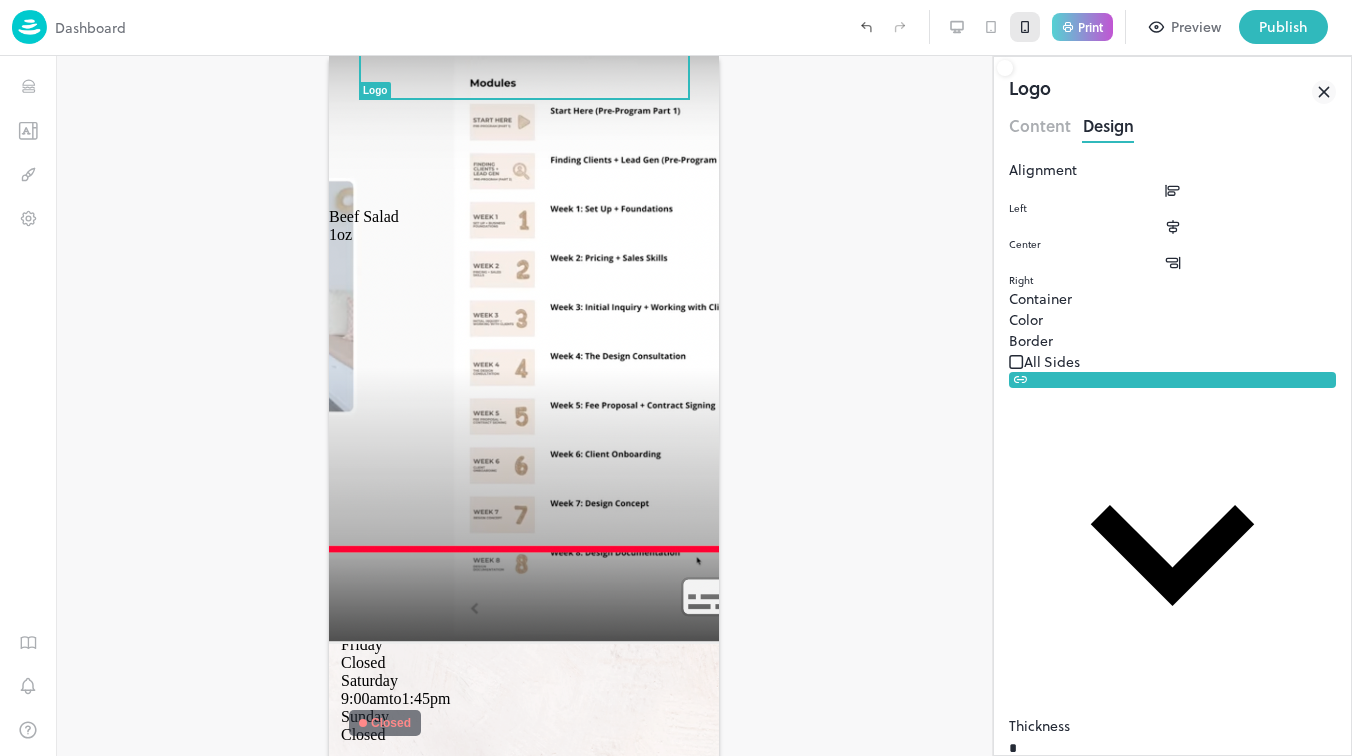 click on "Content" at bounding box center (1040, 123) 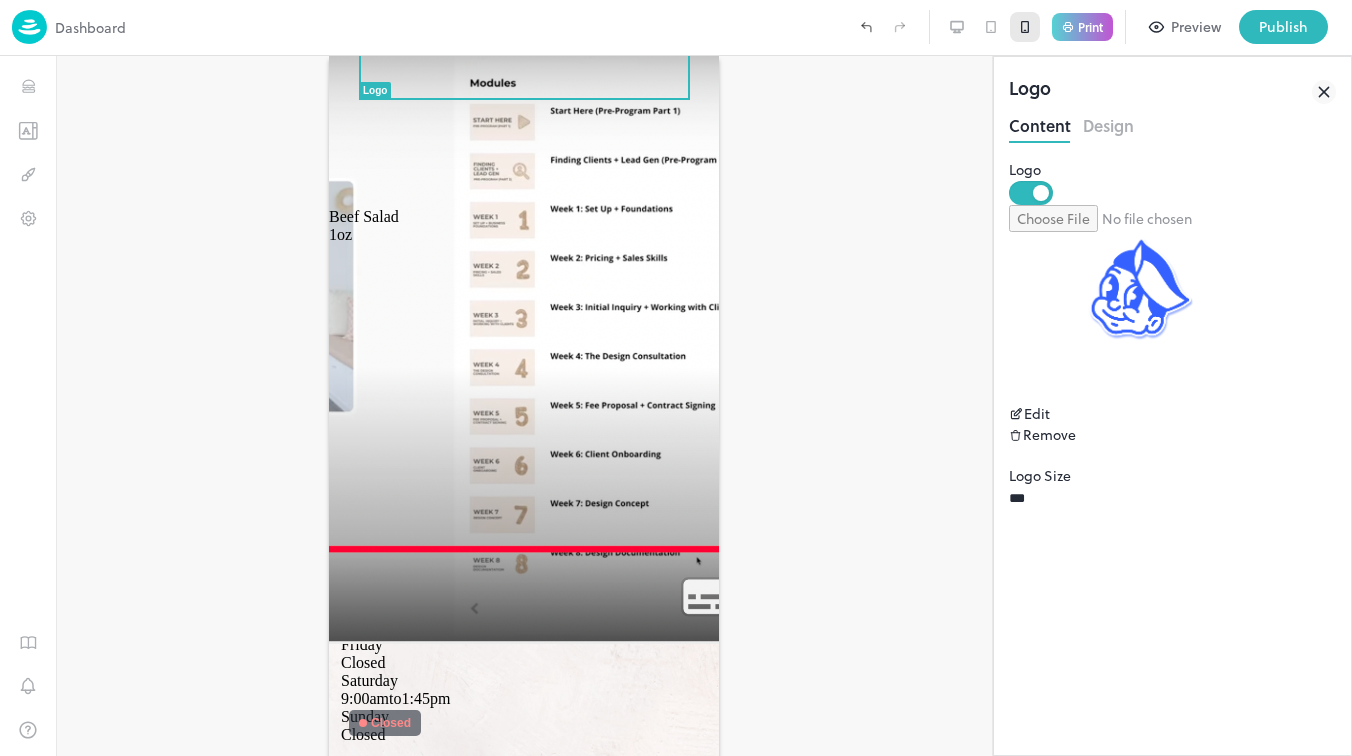 click on "Design" at bounding box center [1108, 123] 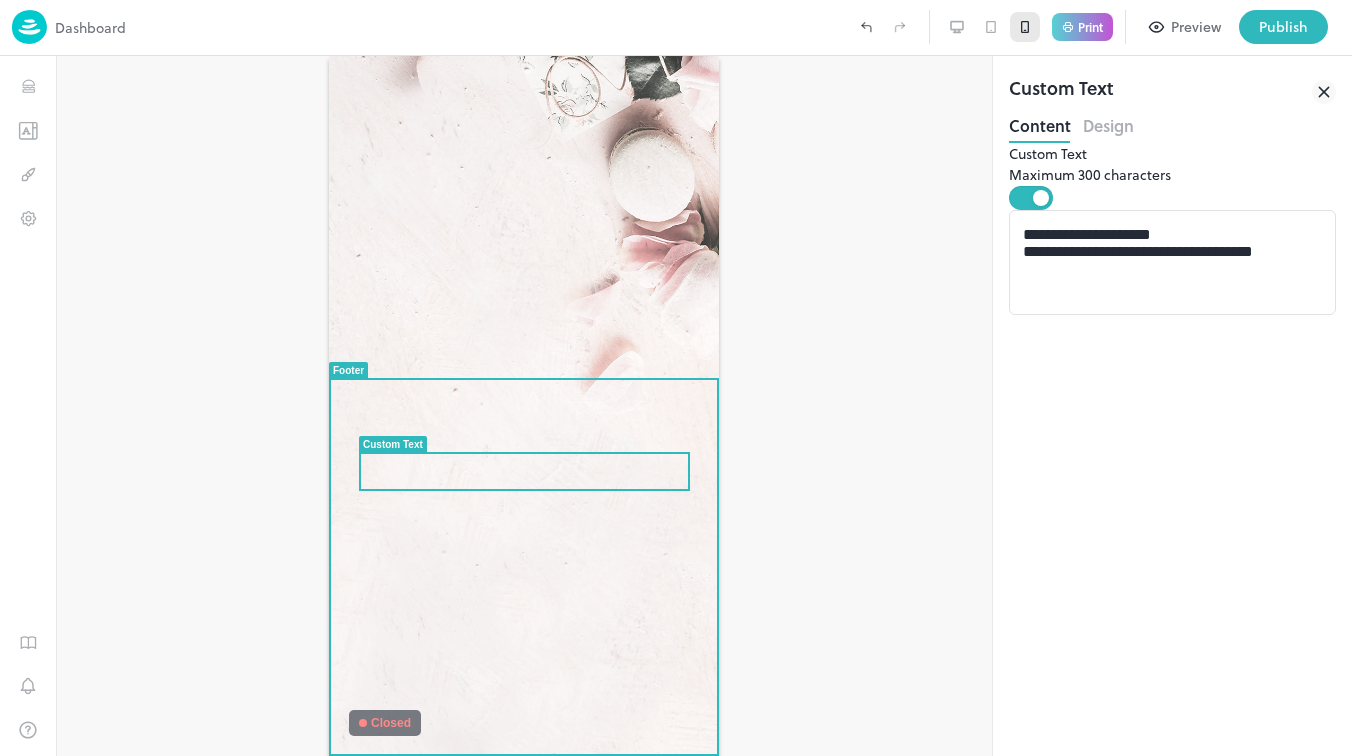 click on "Dine in or take away.
Bookings recommended but not required." at bounding box center (513, -218) 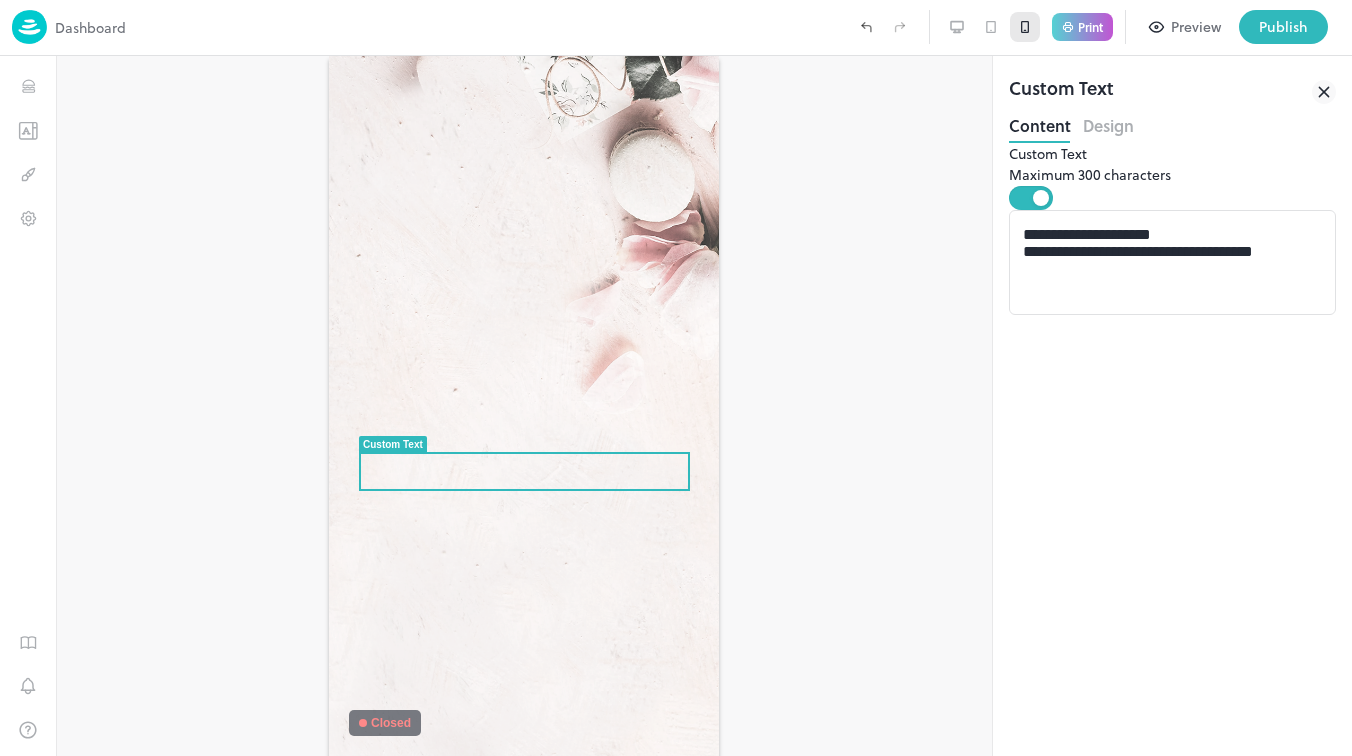 scroll, scrollTop: 802, scrollLeft: 0, axis: vertical 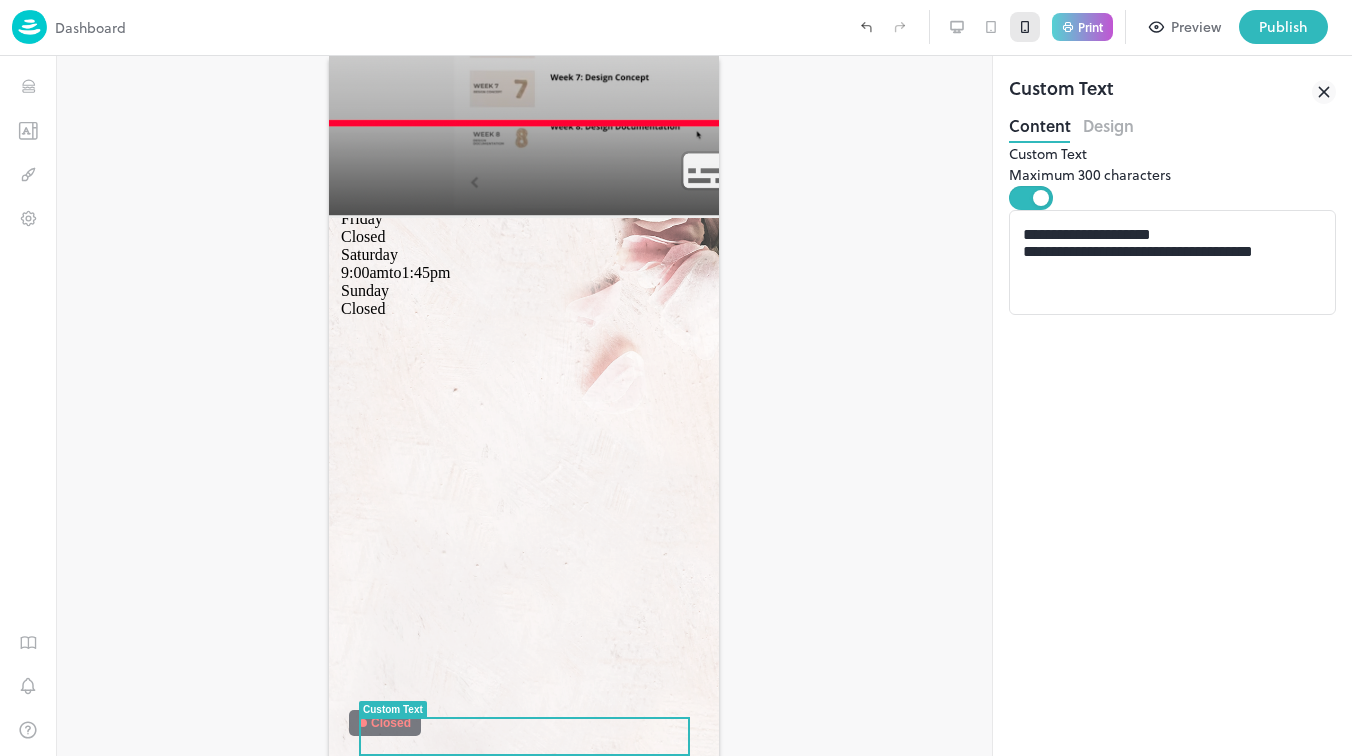 click on "Design" at bounding box center [1108, 123] 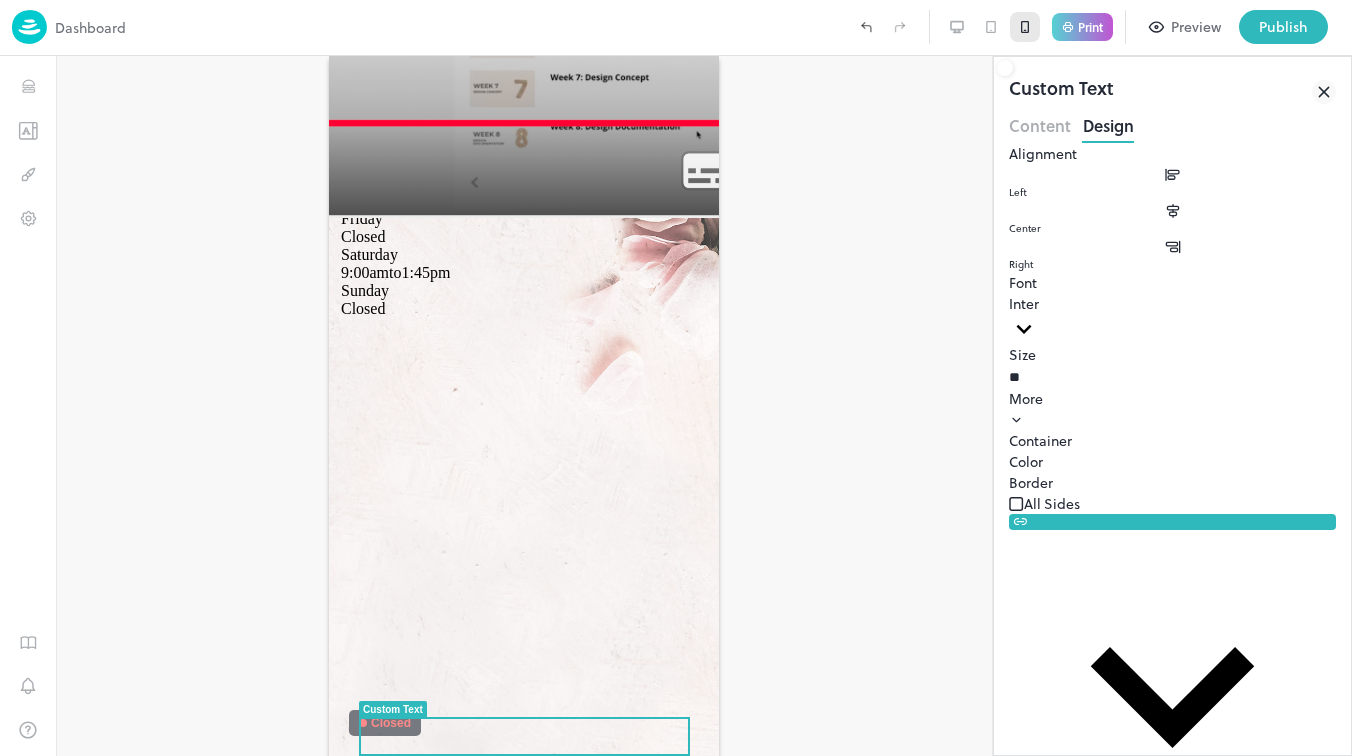 scroll, scrollTop: 277, scrollLeft: 0, axis: vertical 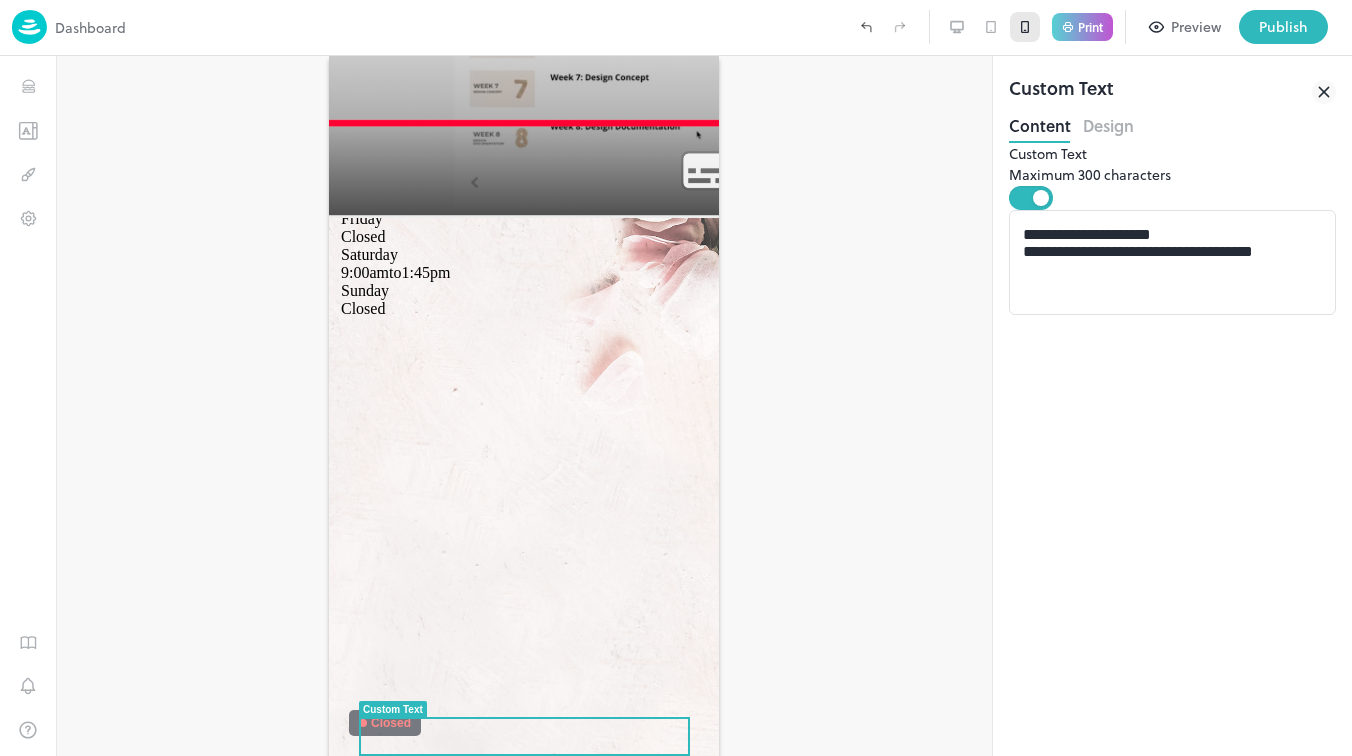 click on "Design" at bounding box center [1108, 123] 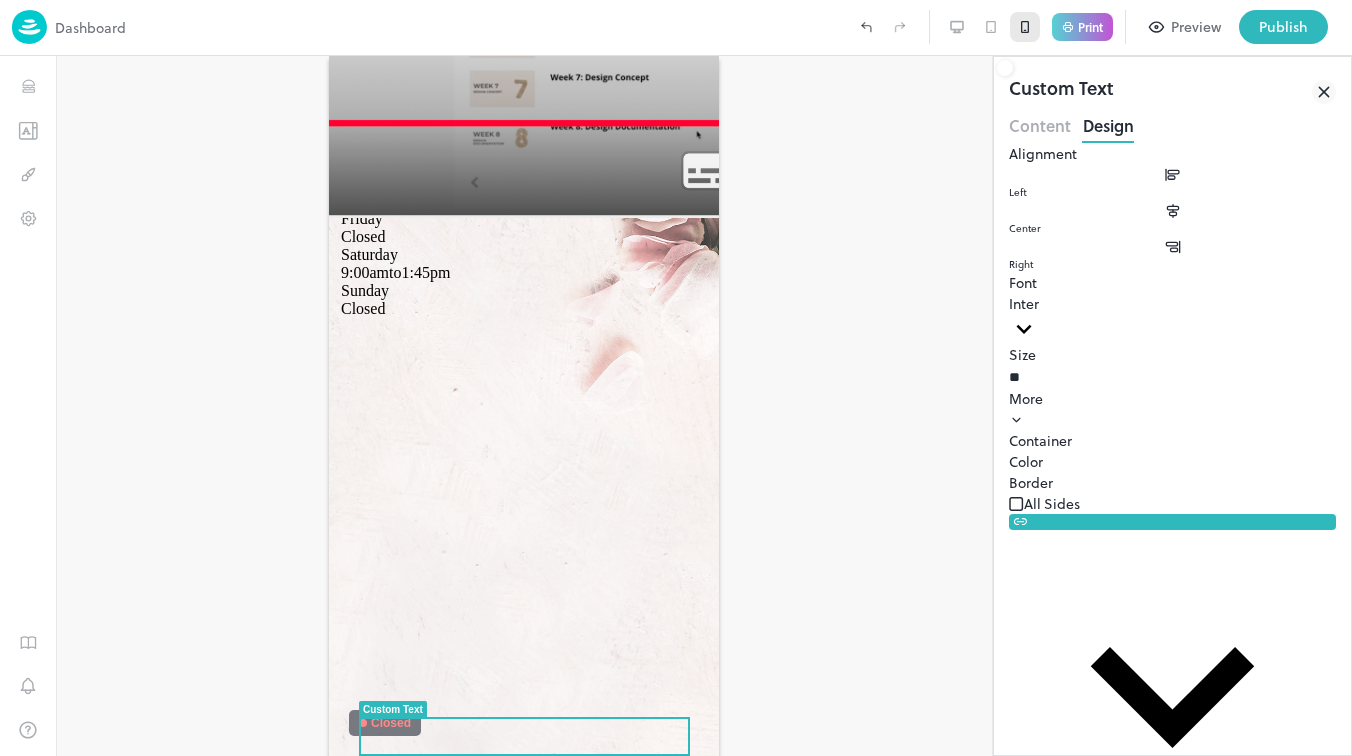 click 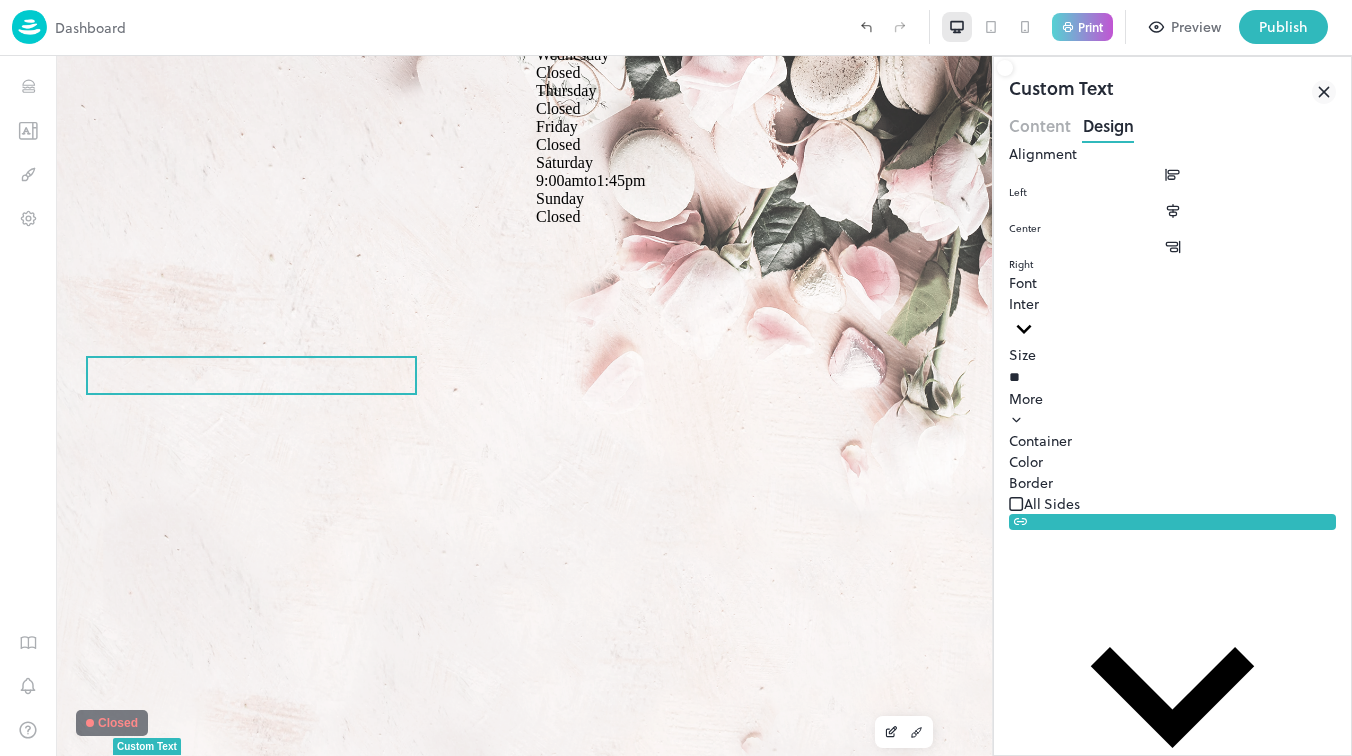 scroll, scrollTop: 1179, scrollLeft: 0, axis: vertical 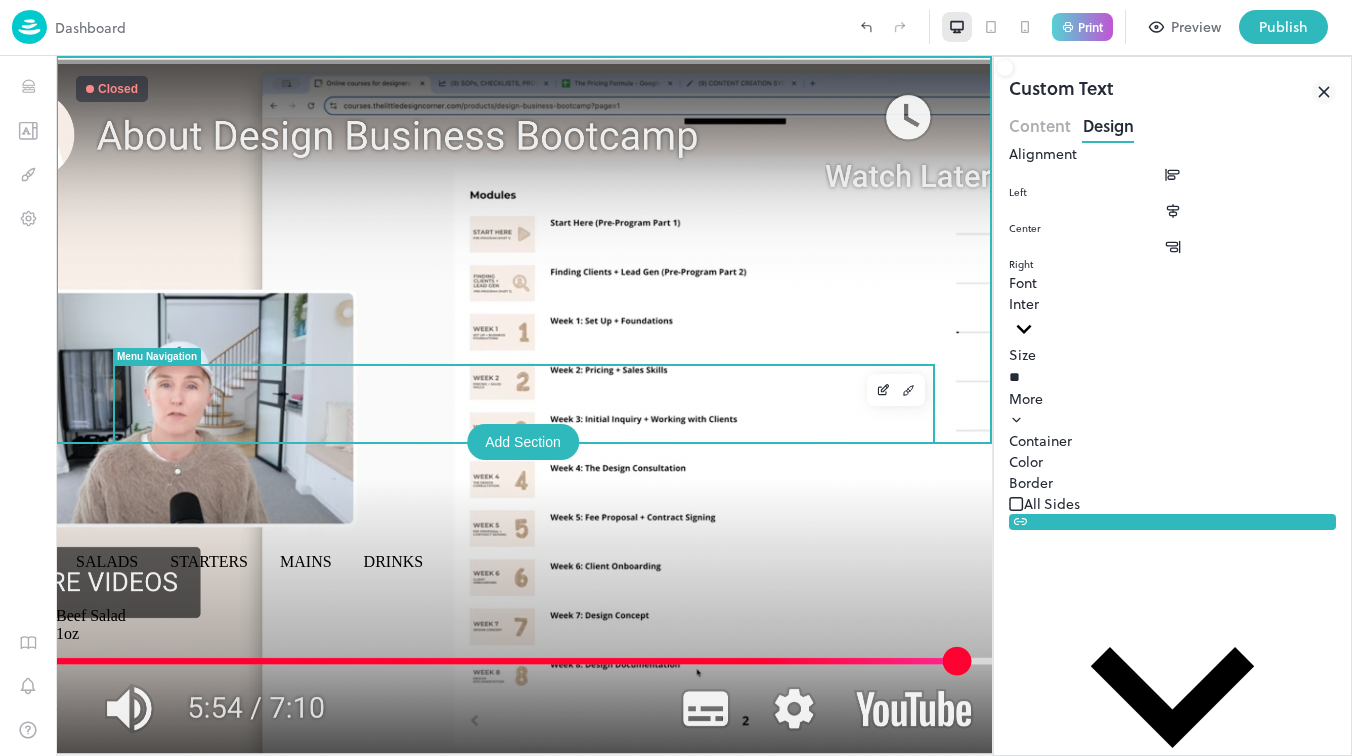 click on "STARTERS" at bounding box center (209, 561) 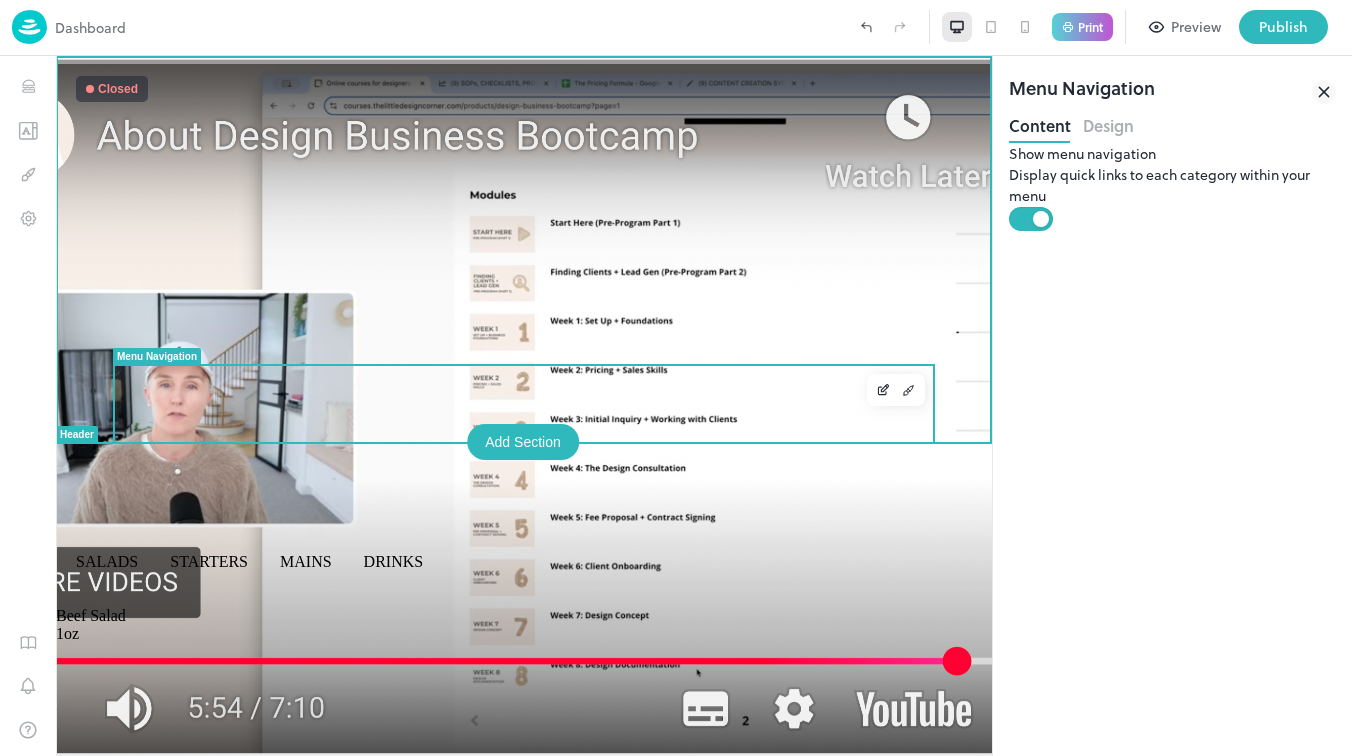 click on "STARTERS" at bounding box center (209, 561) 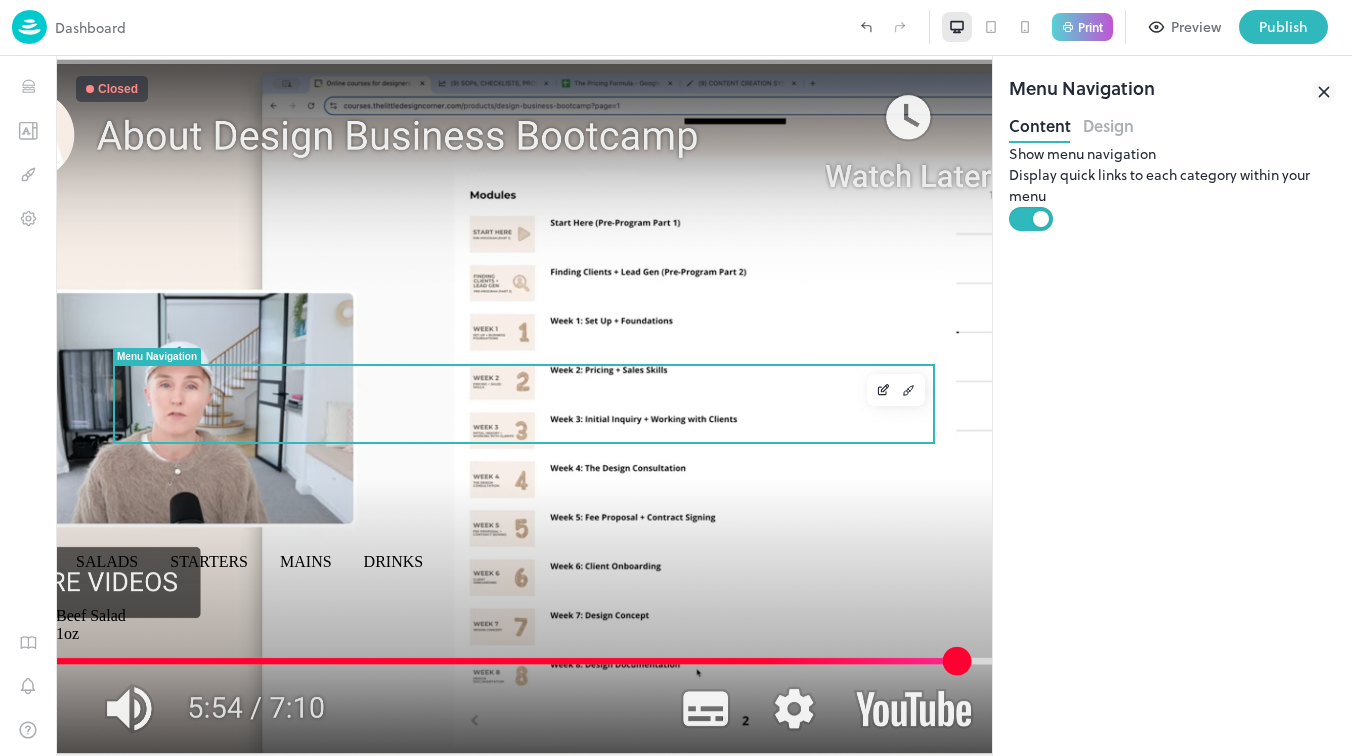 click at bounding box center (676, 756) 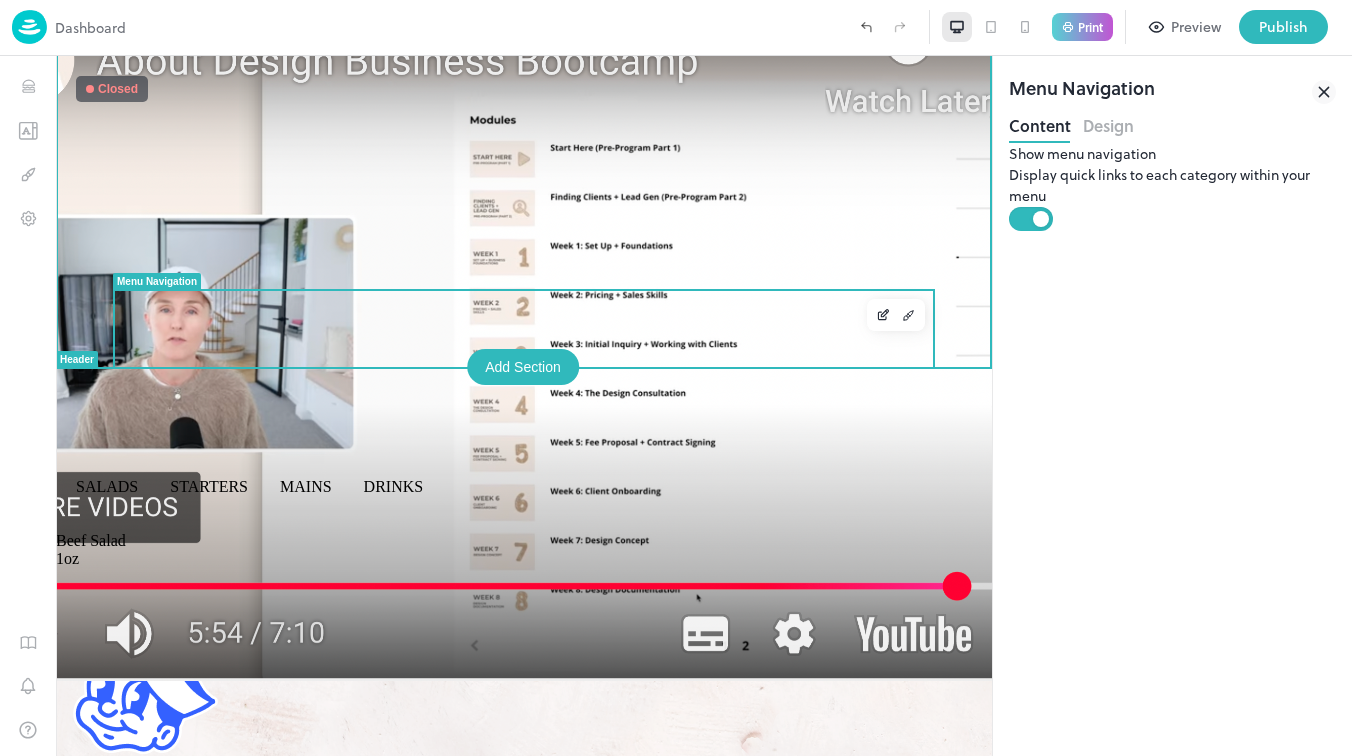 scroll, scrollTop: 111, scrollLeft: 0, axis: vertical 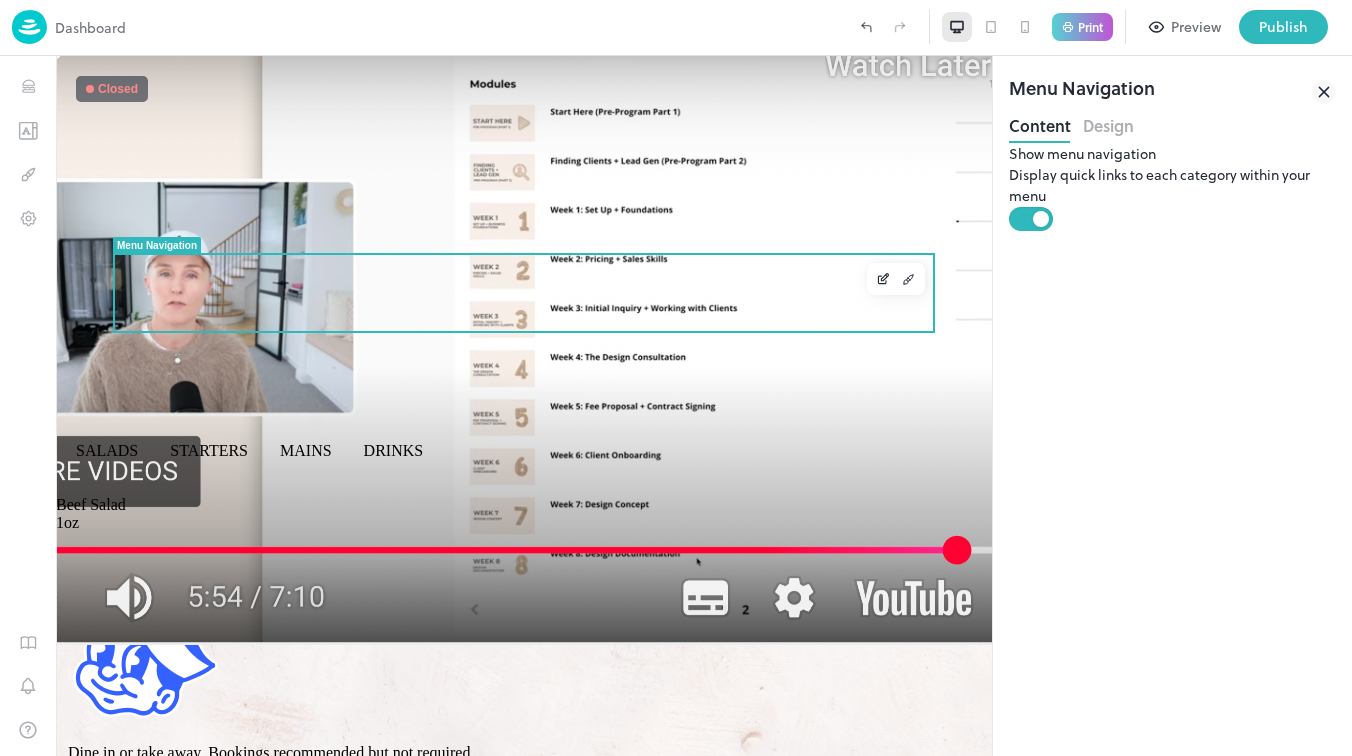 click on "Design" at bounding box center (1108, 123) 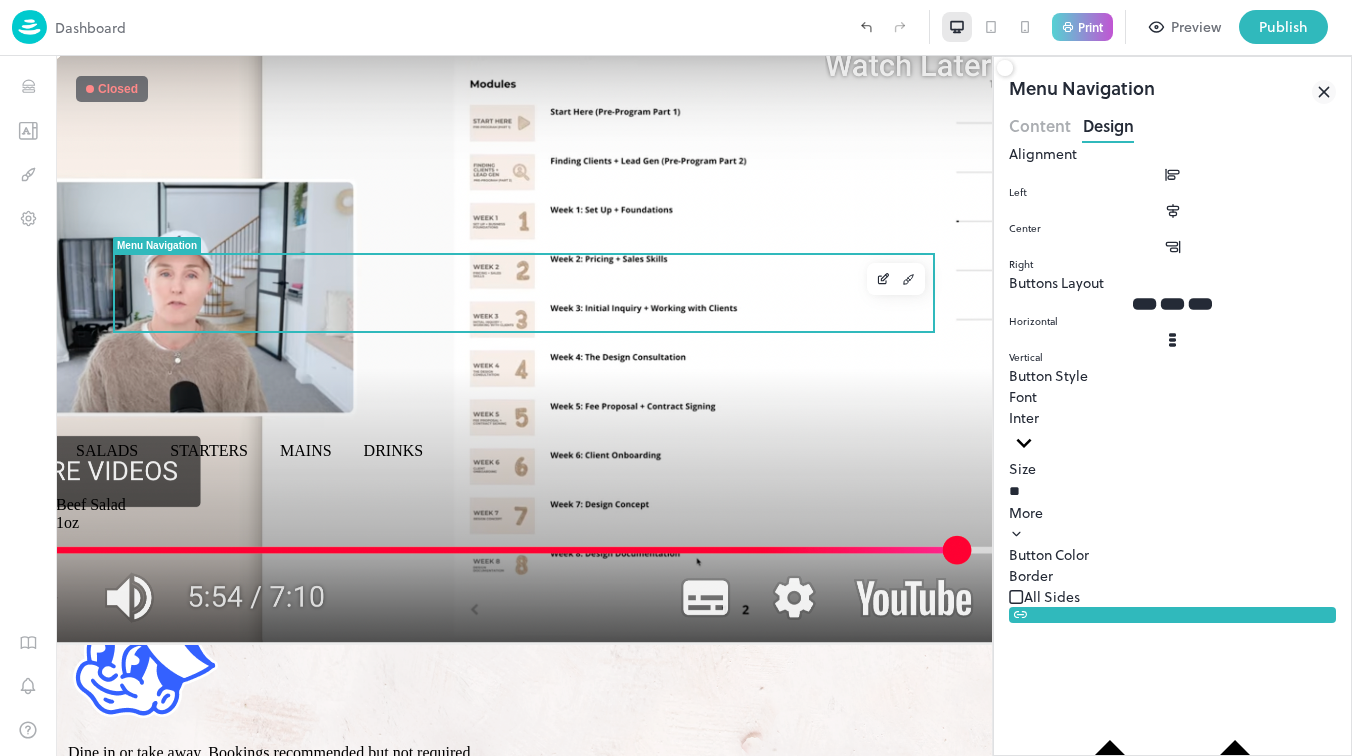 scroll, scrollTop: 215, scrollLeft: 0, axis: vertical 